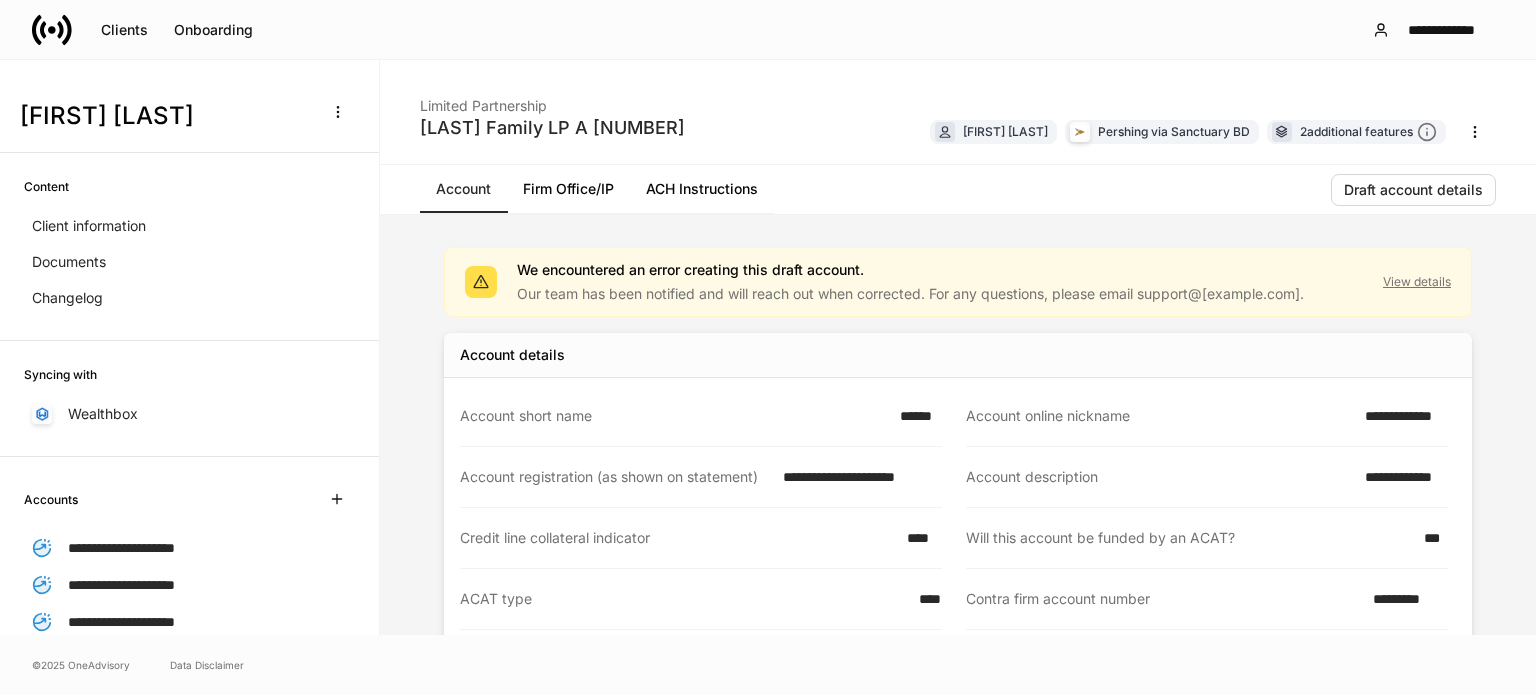 scroll, scrollTop: 0, scrollLeft: 0, axis: both 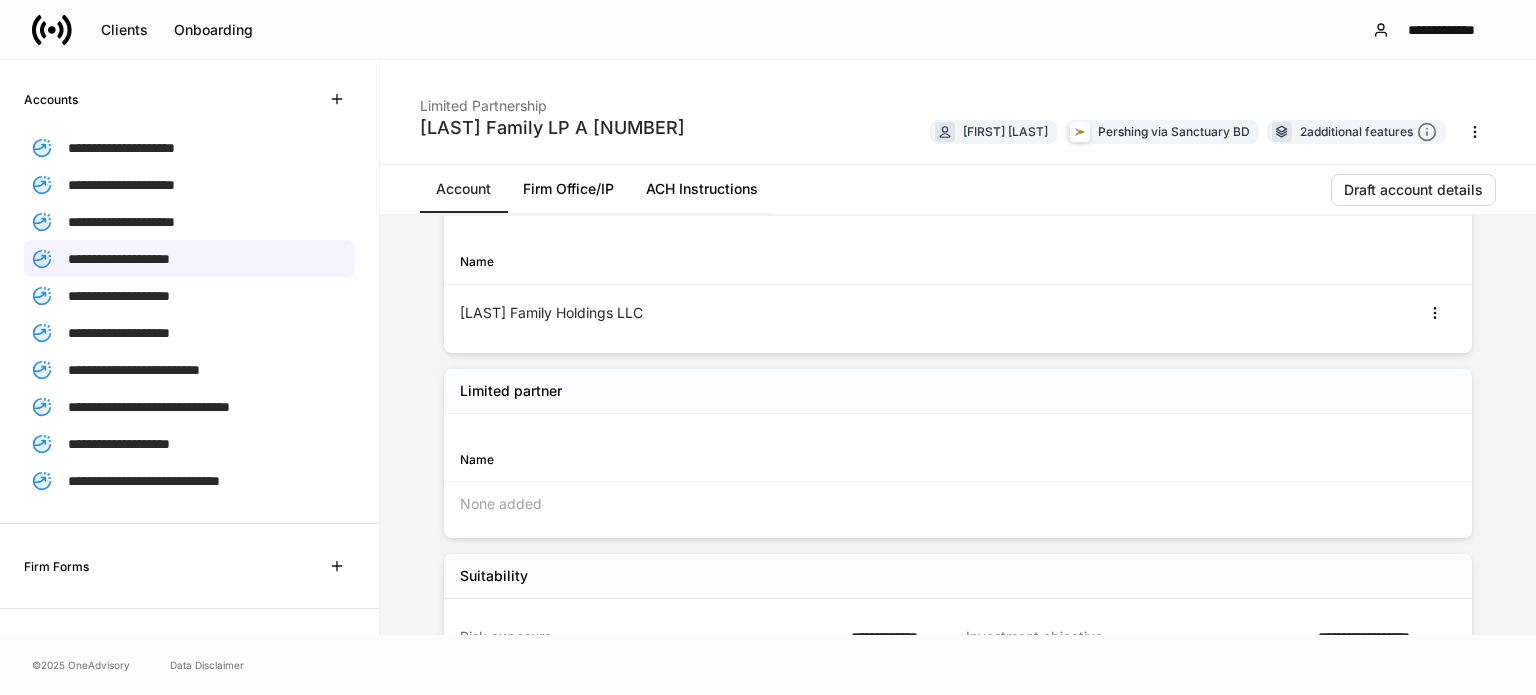 click 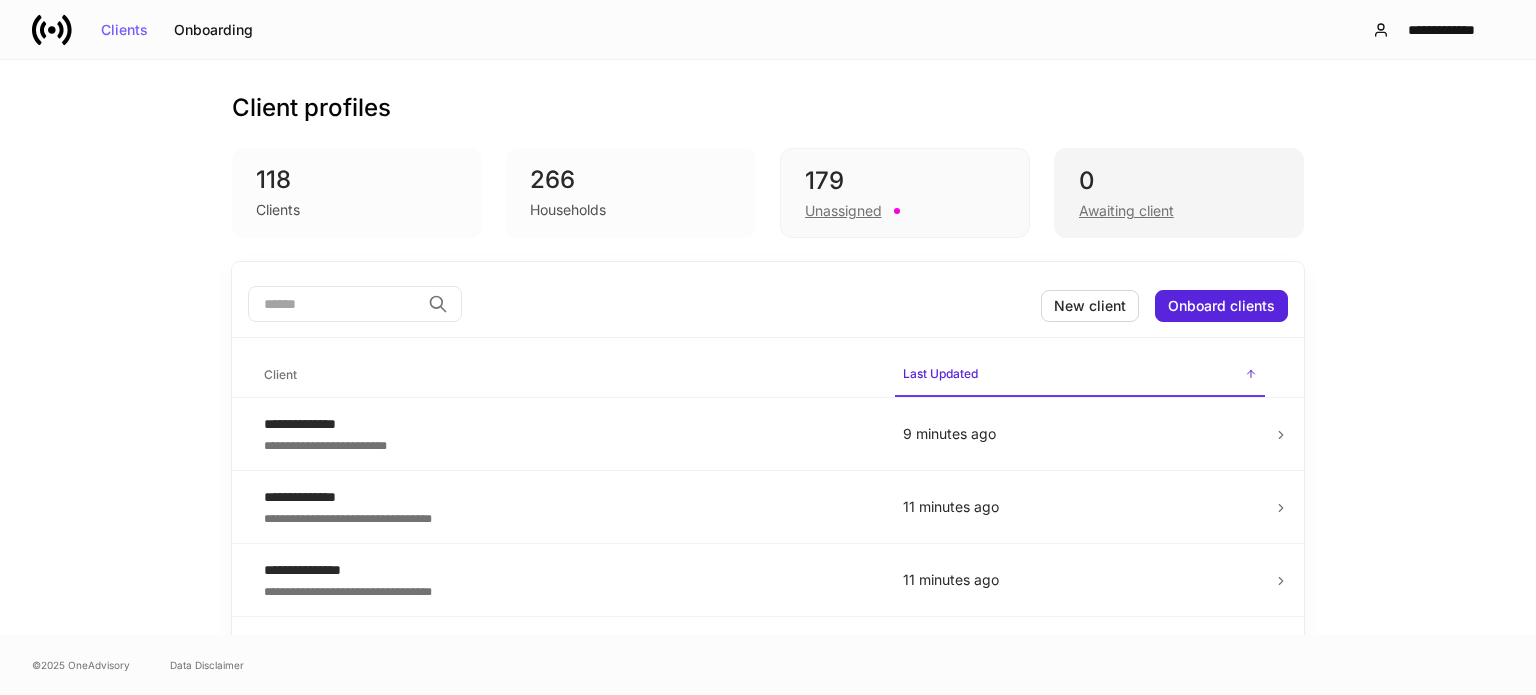 click on "Awaiting client" at bounding box center (1126, 211) 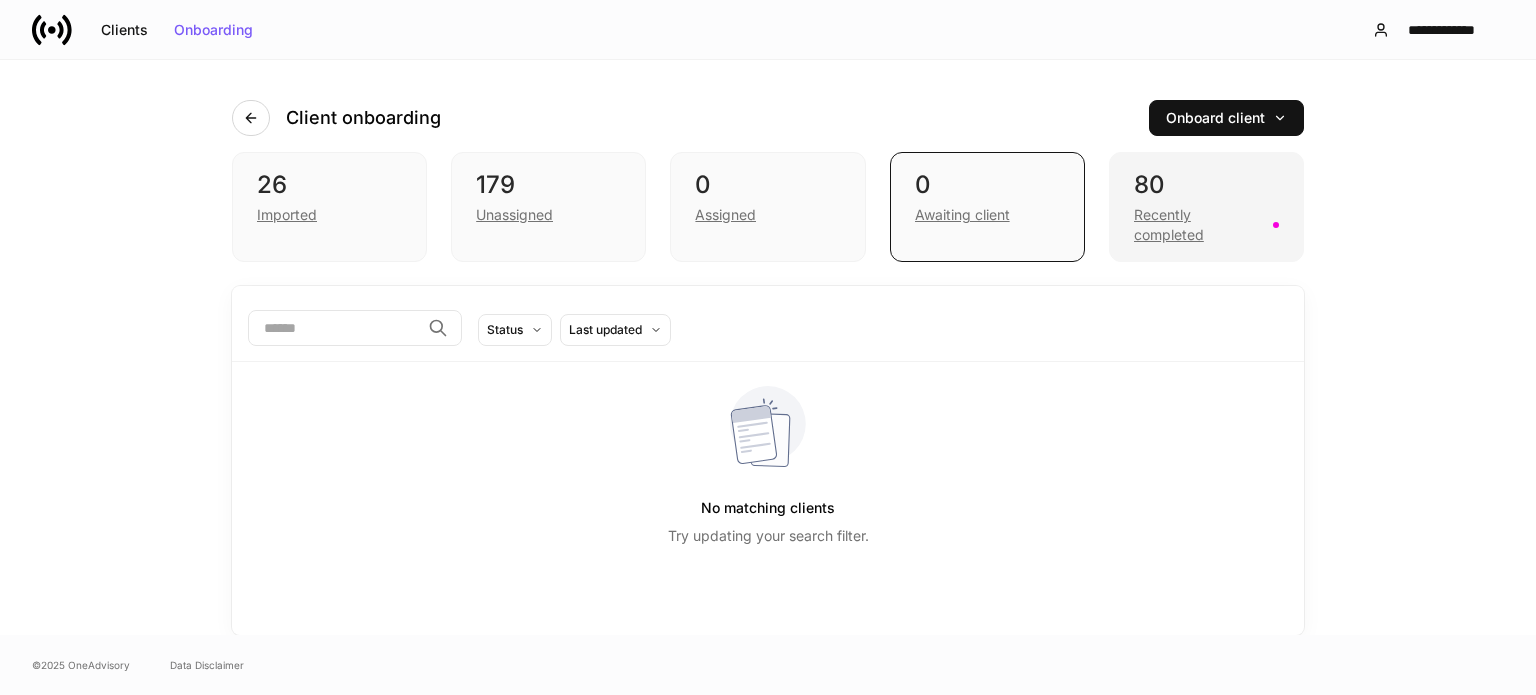 click on "Recently completed" at bounding box center (1197, 225) 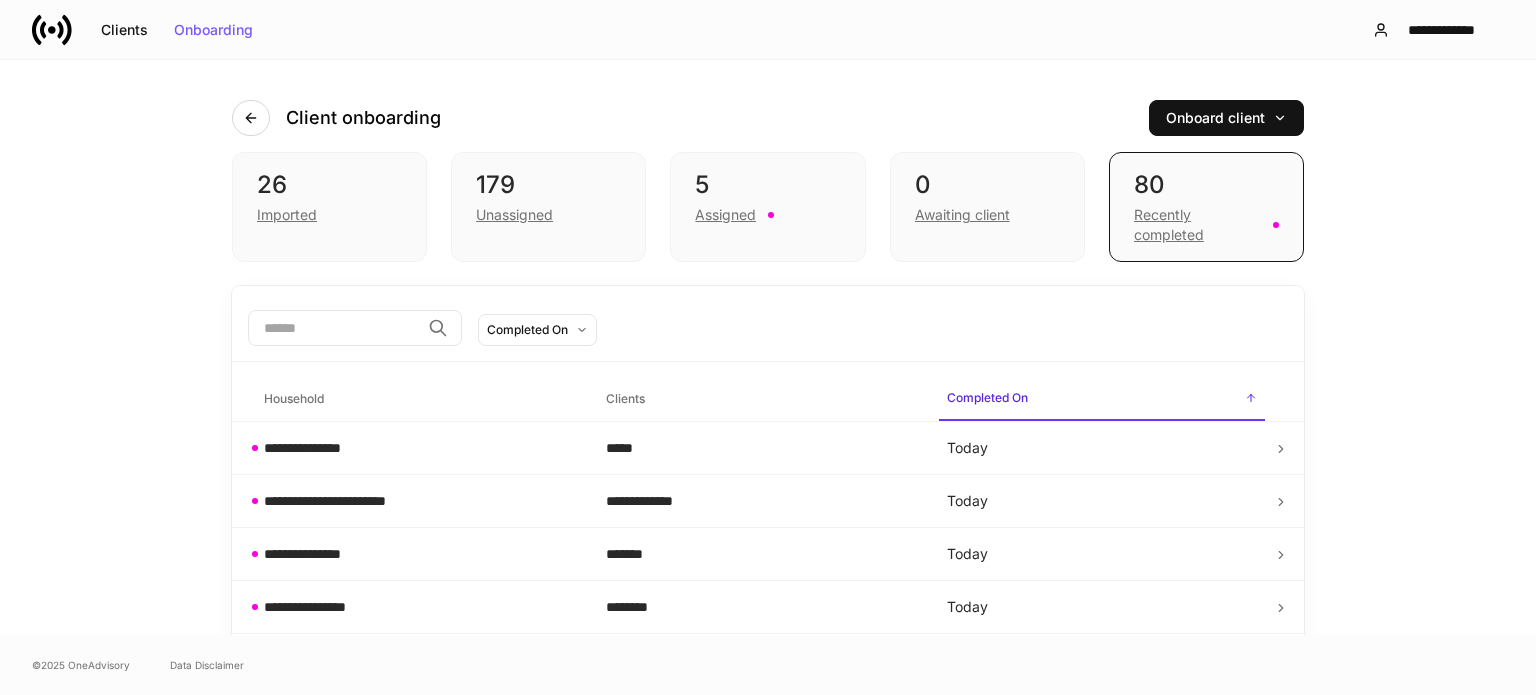 click at bounding box center [334, 328] 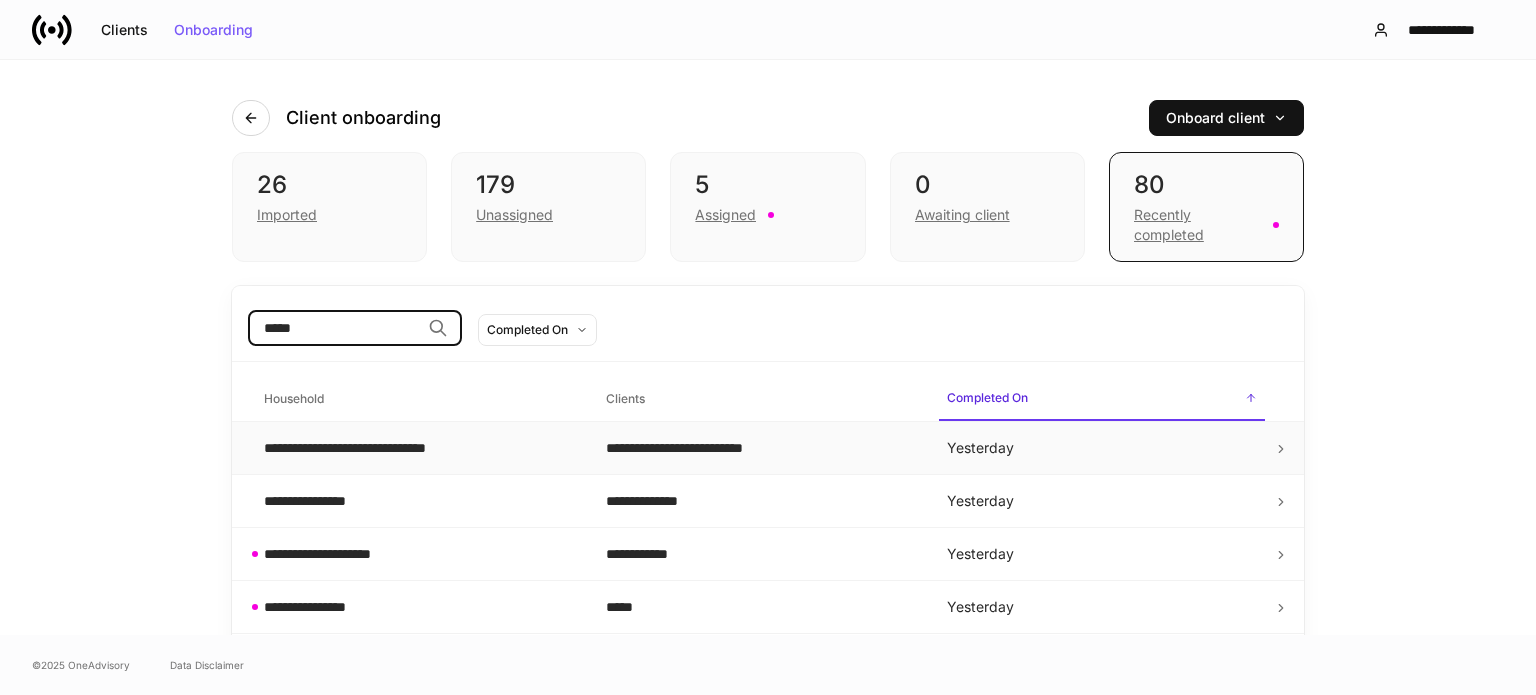 type on "*****" 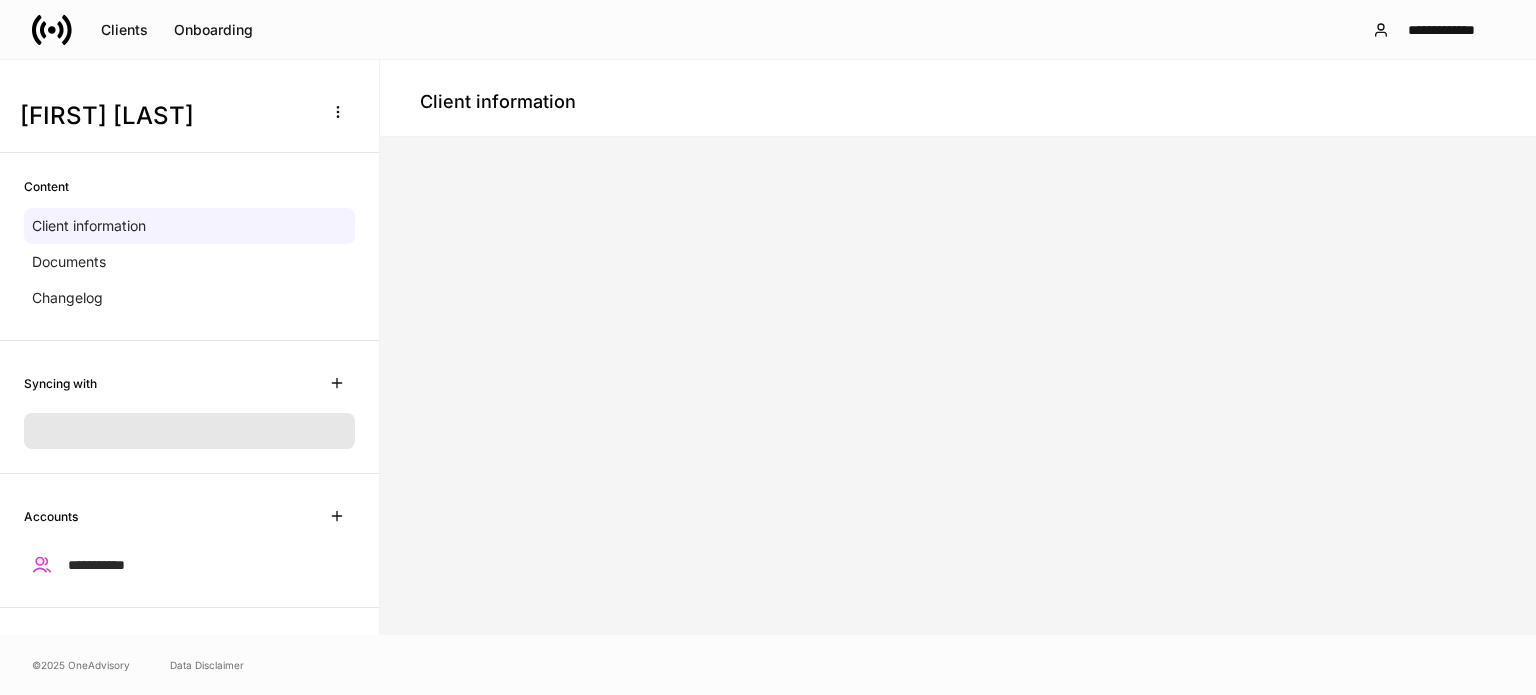 scroll, scrollTop: 168, scrollLeft: 0, axis: vertical 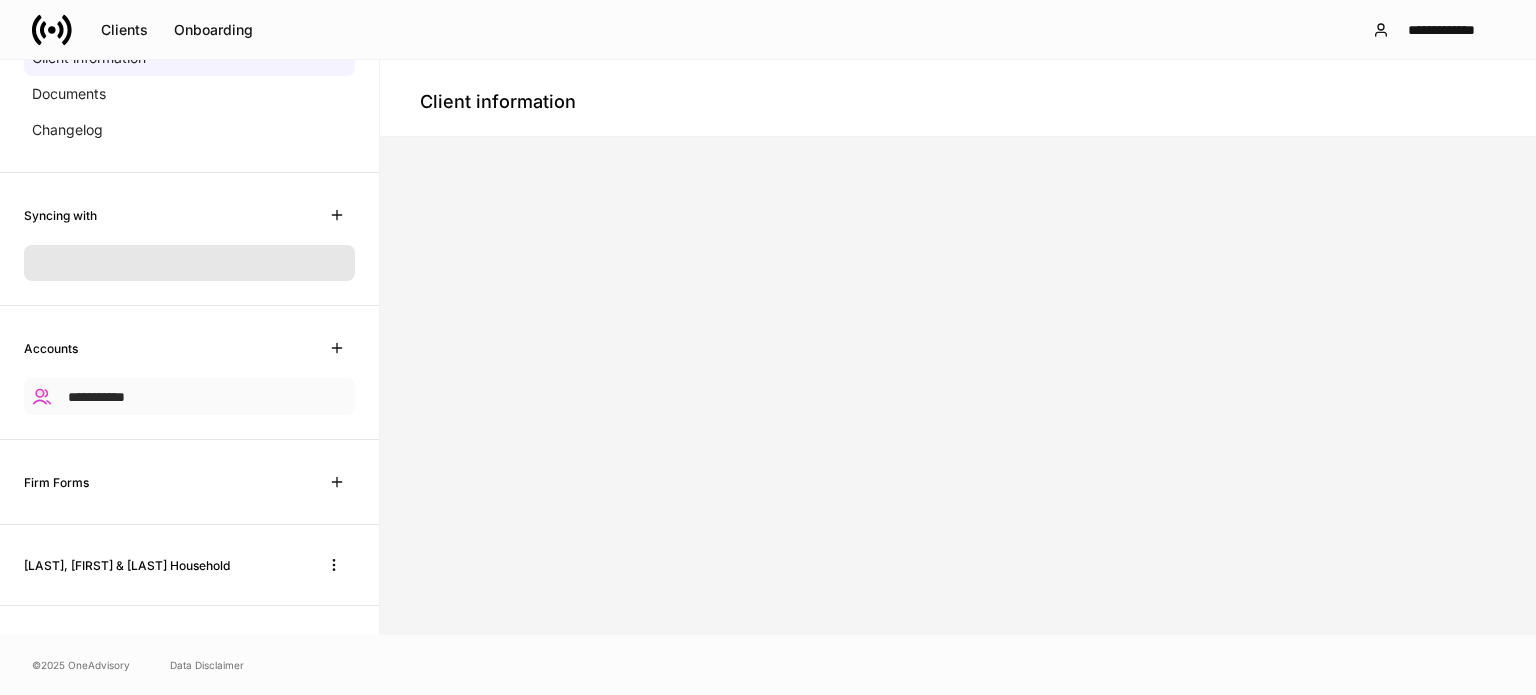 click on "**********" at bounding box center (96, 397) 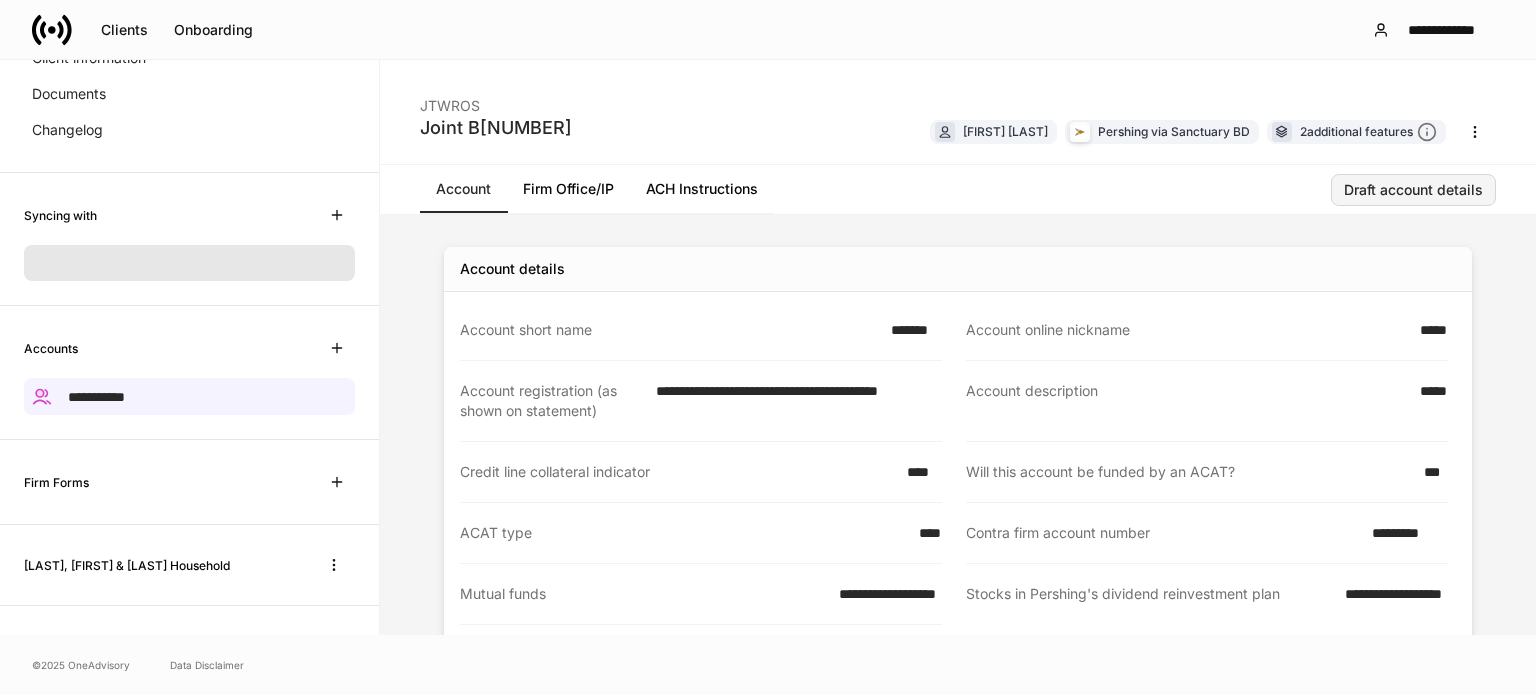 click on "Draft account details" at bounding box center (1413, 190) 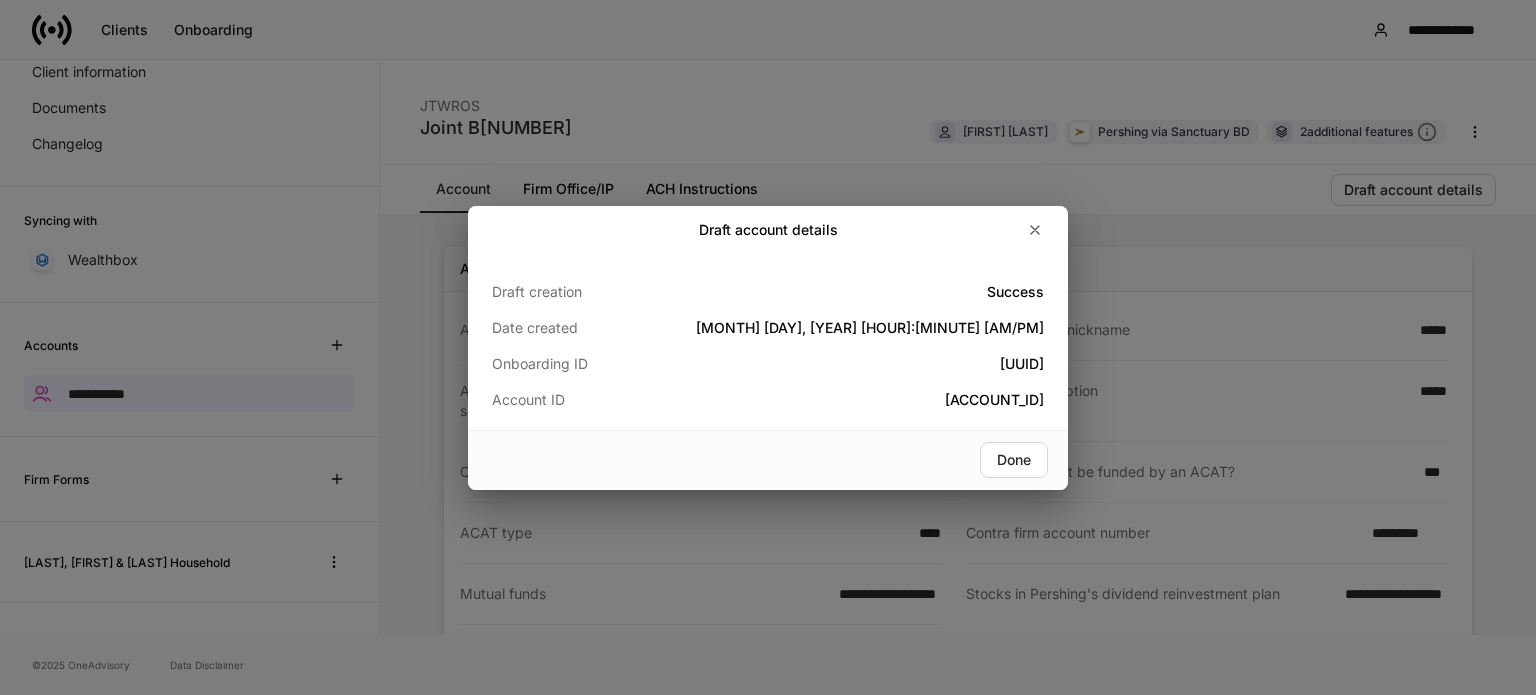 scroll, scrollTop: 152, scrollLeft: 0, axis: vertical 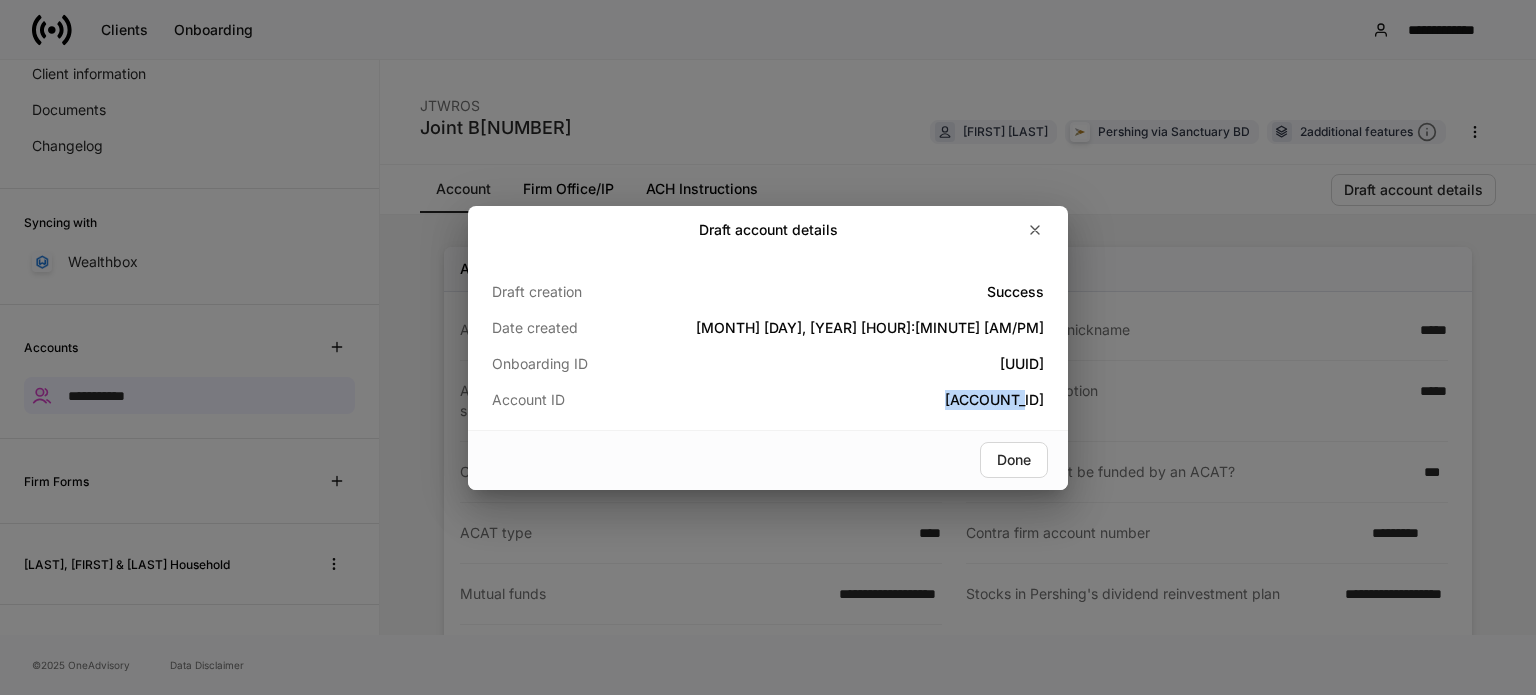 drag, startPoint x: 1048, startPoint y: 407, endPoint x: 944, endPoint y: 404, distance: 104.04326 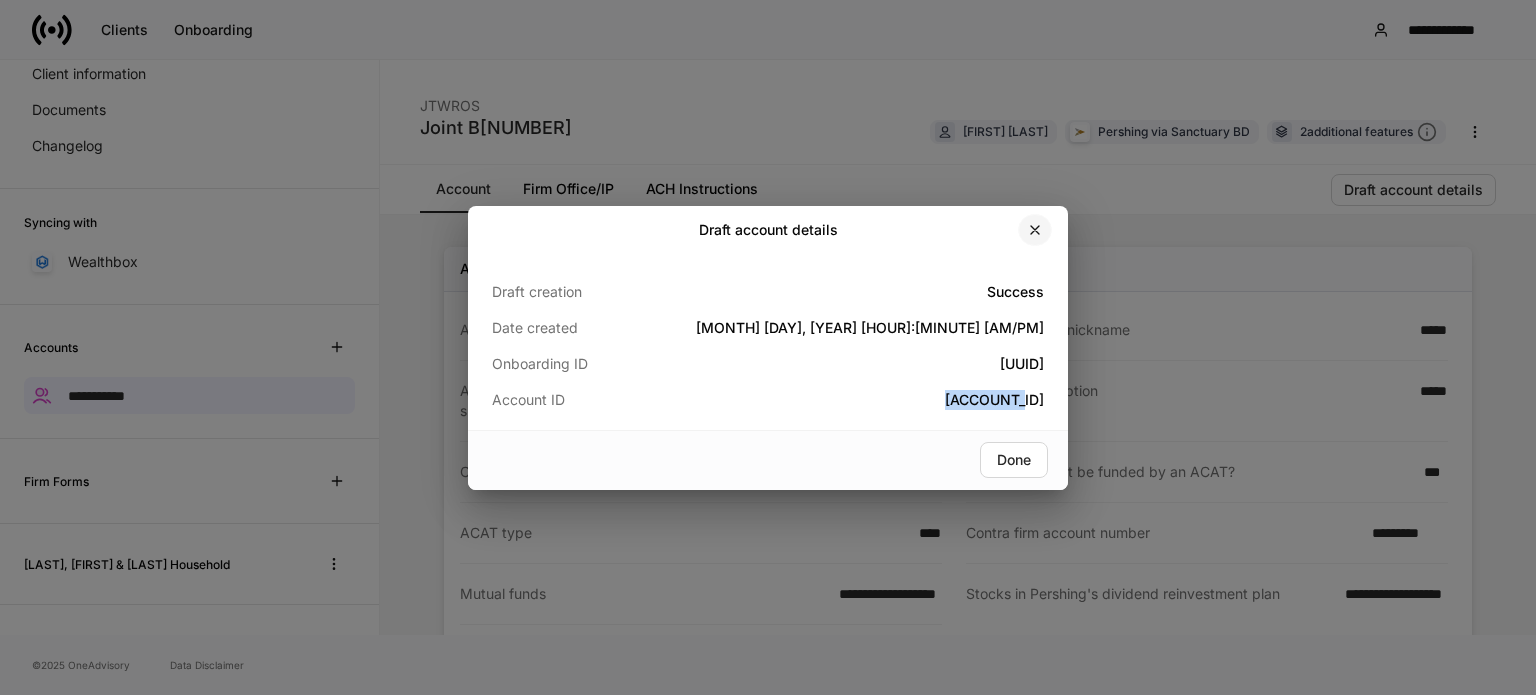 click 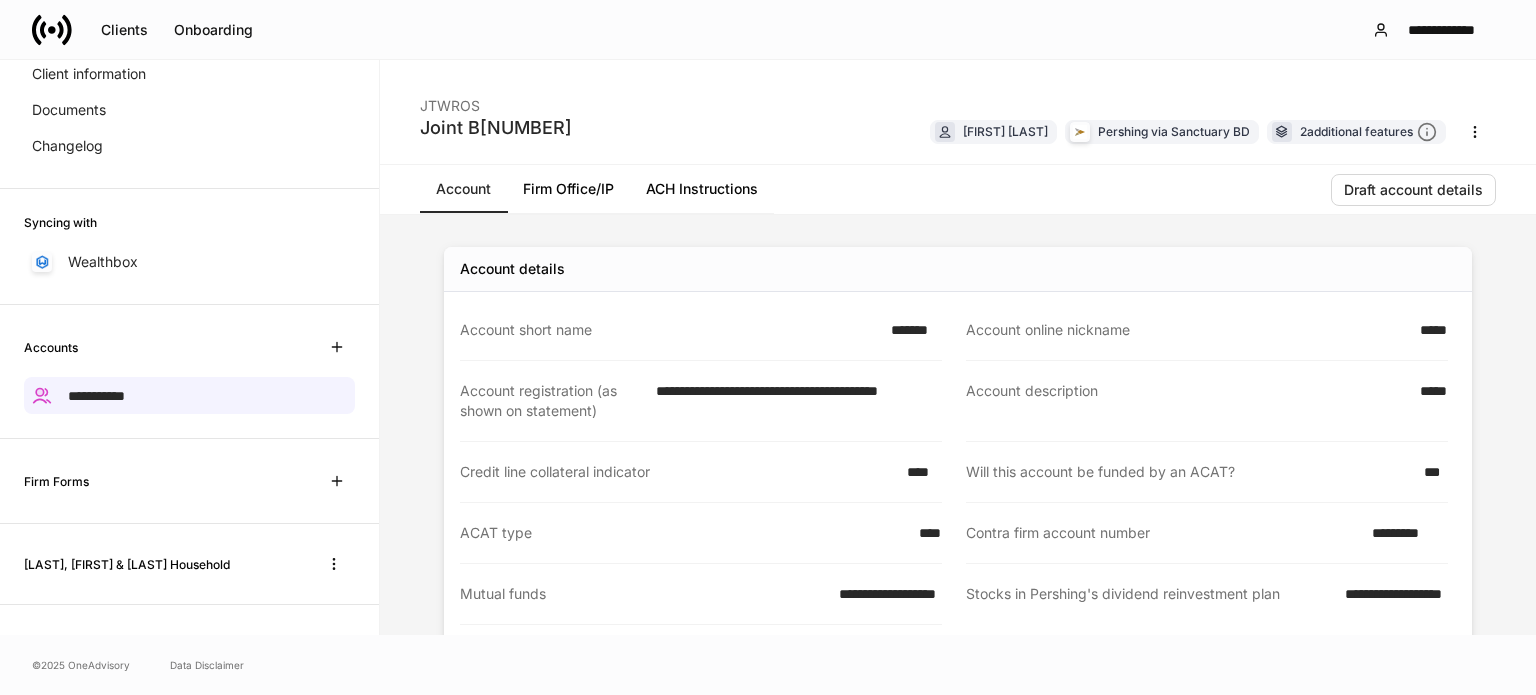click 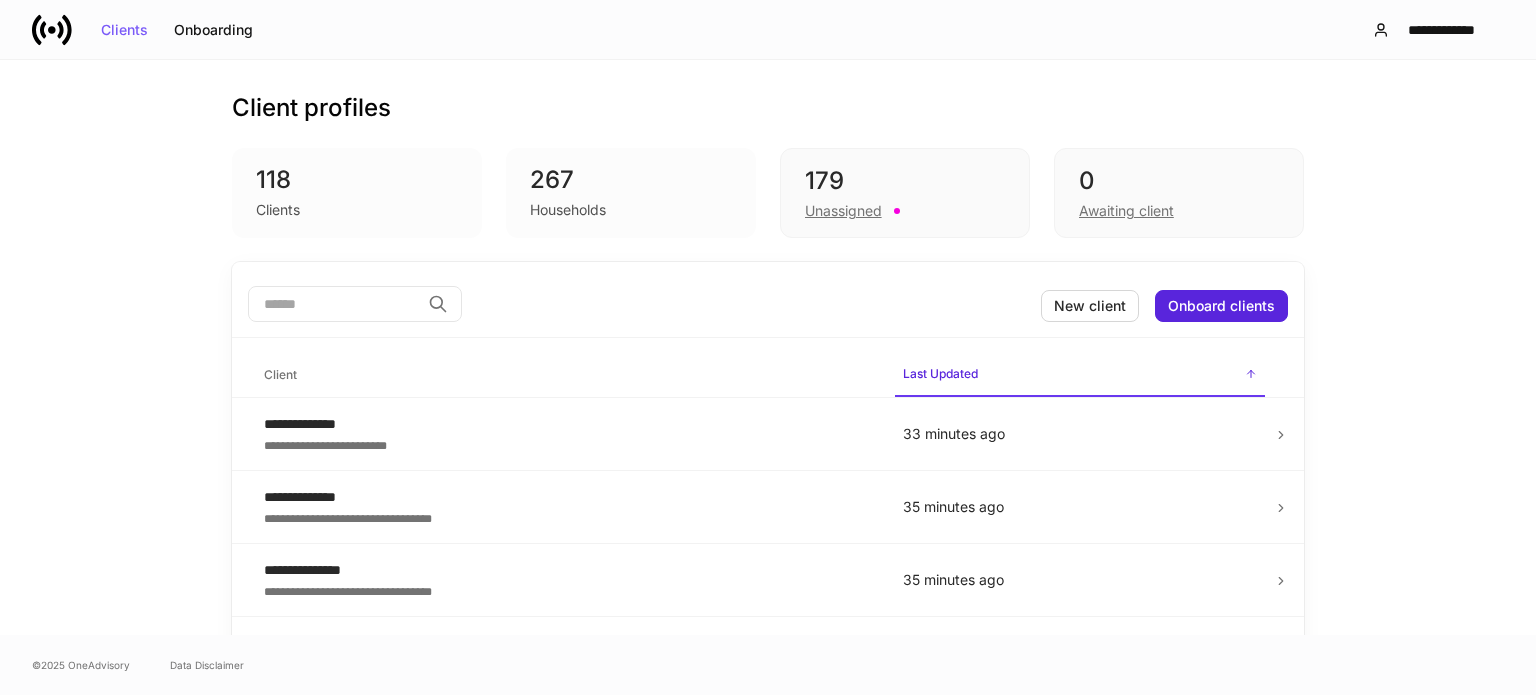 click at bounding box center [334, 304] 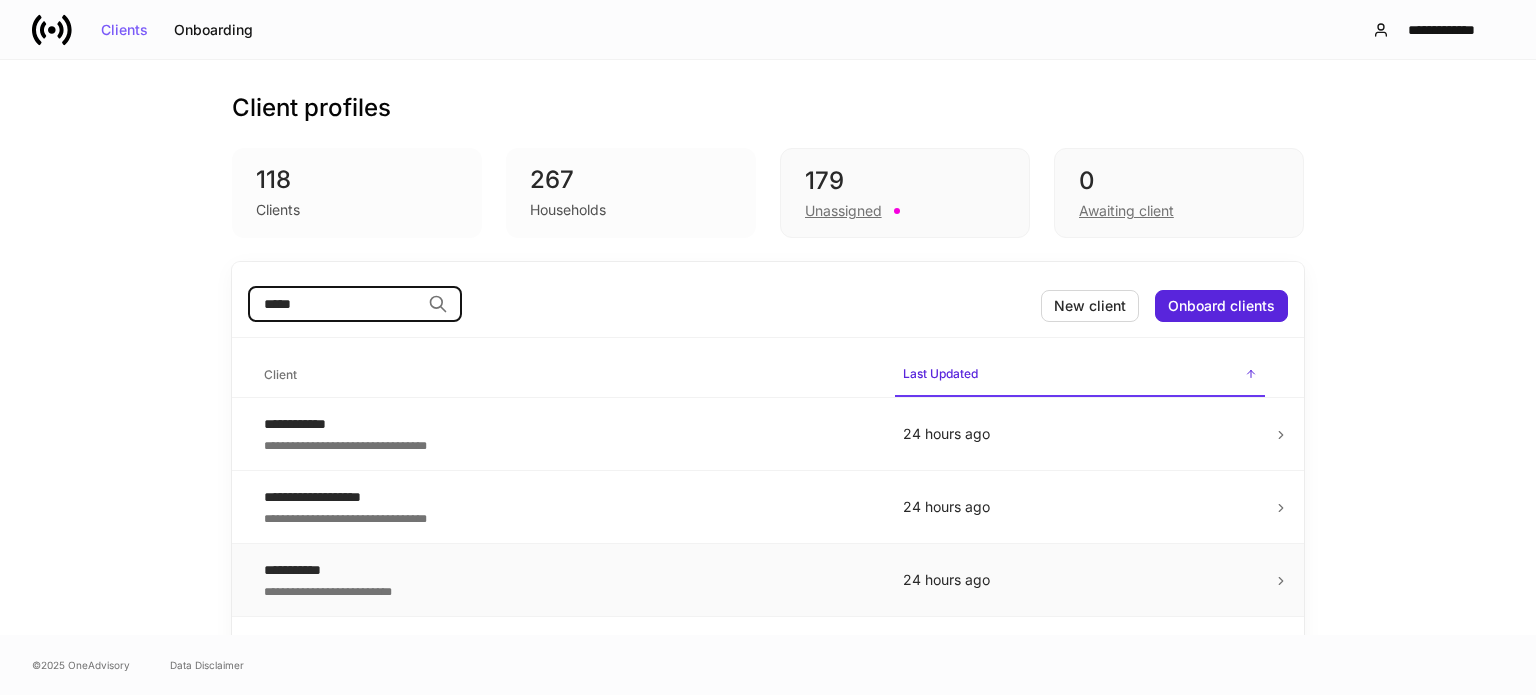 type on "*****" 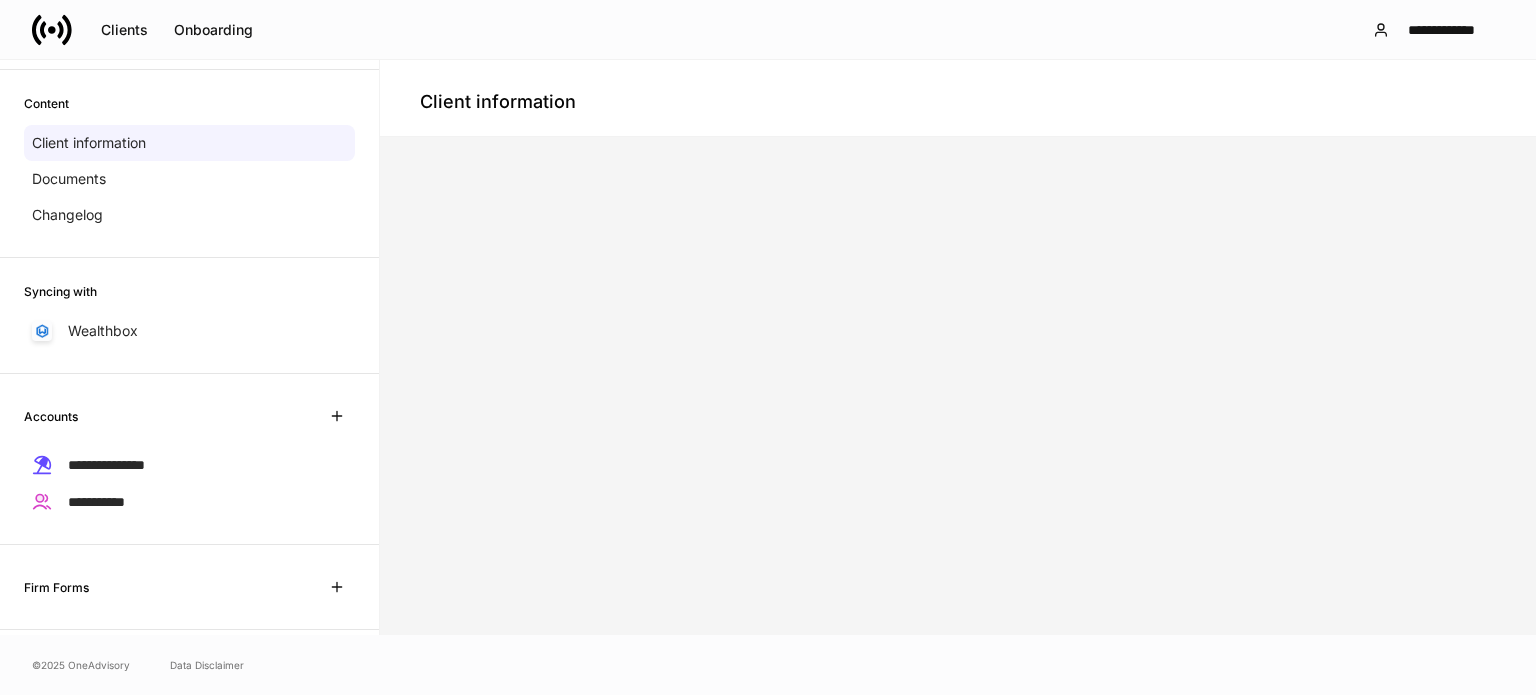 scroll, scrollTop: 188, scrollLeft: 0, axis: vertical 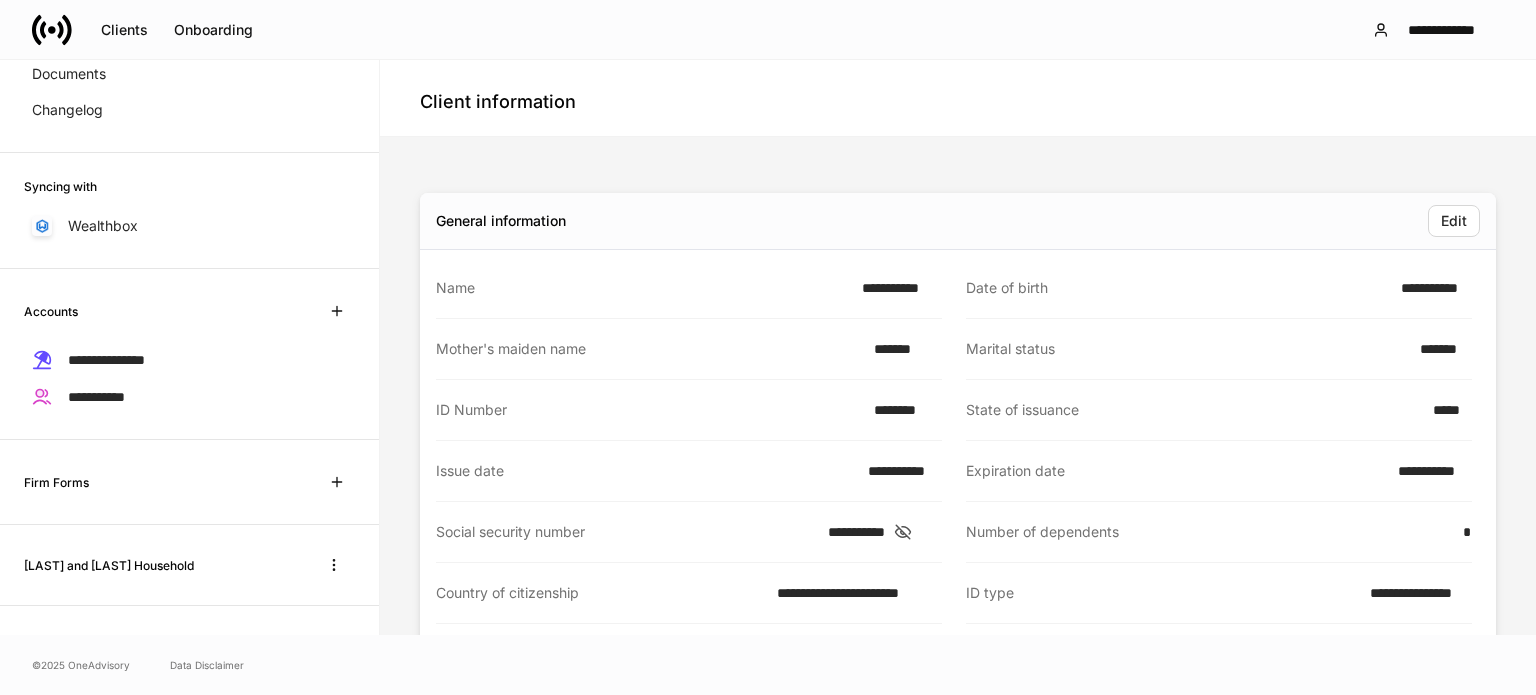 click on "[LAST] and [LAST] Household" at bounding box center [109, 565] 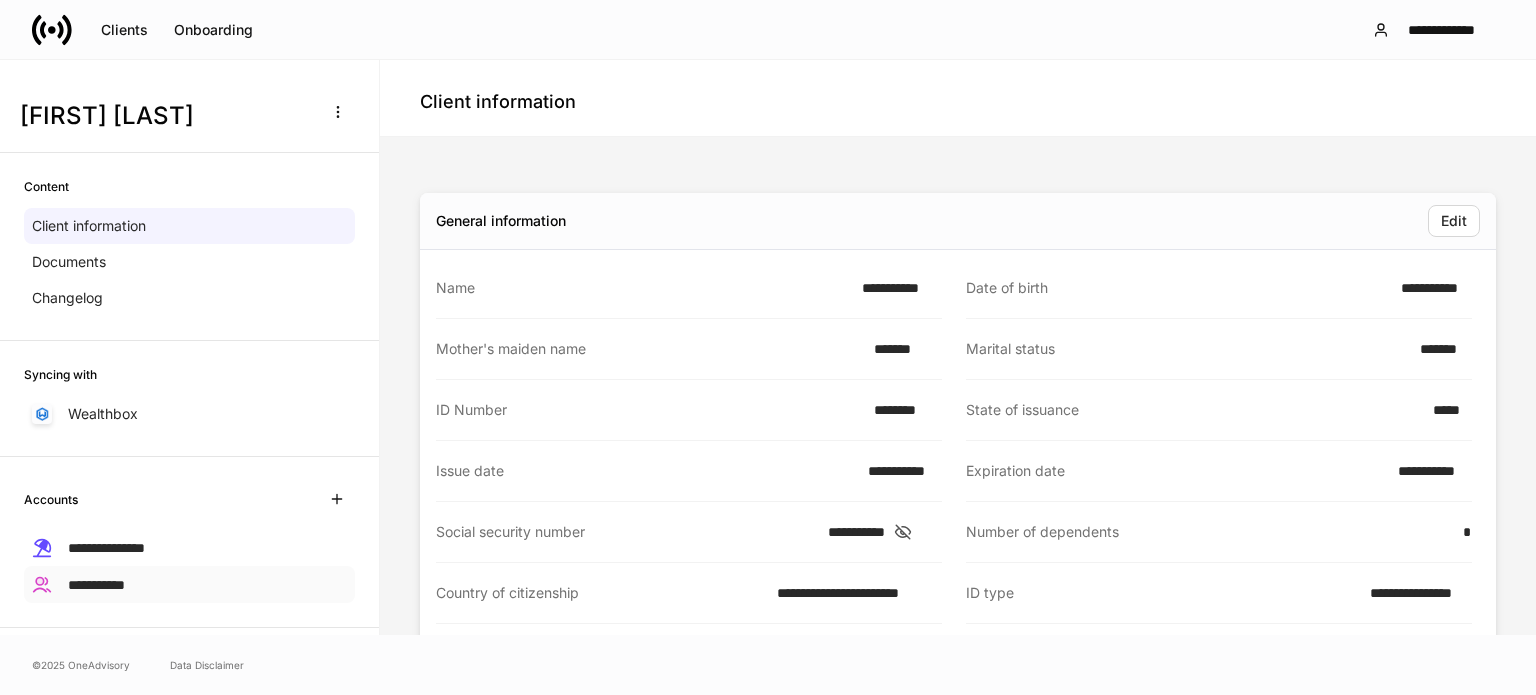 click on "**********" at bounding box center [189, 584] 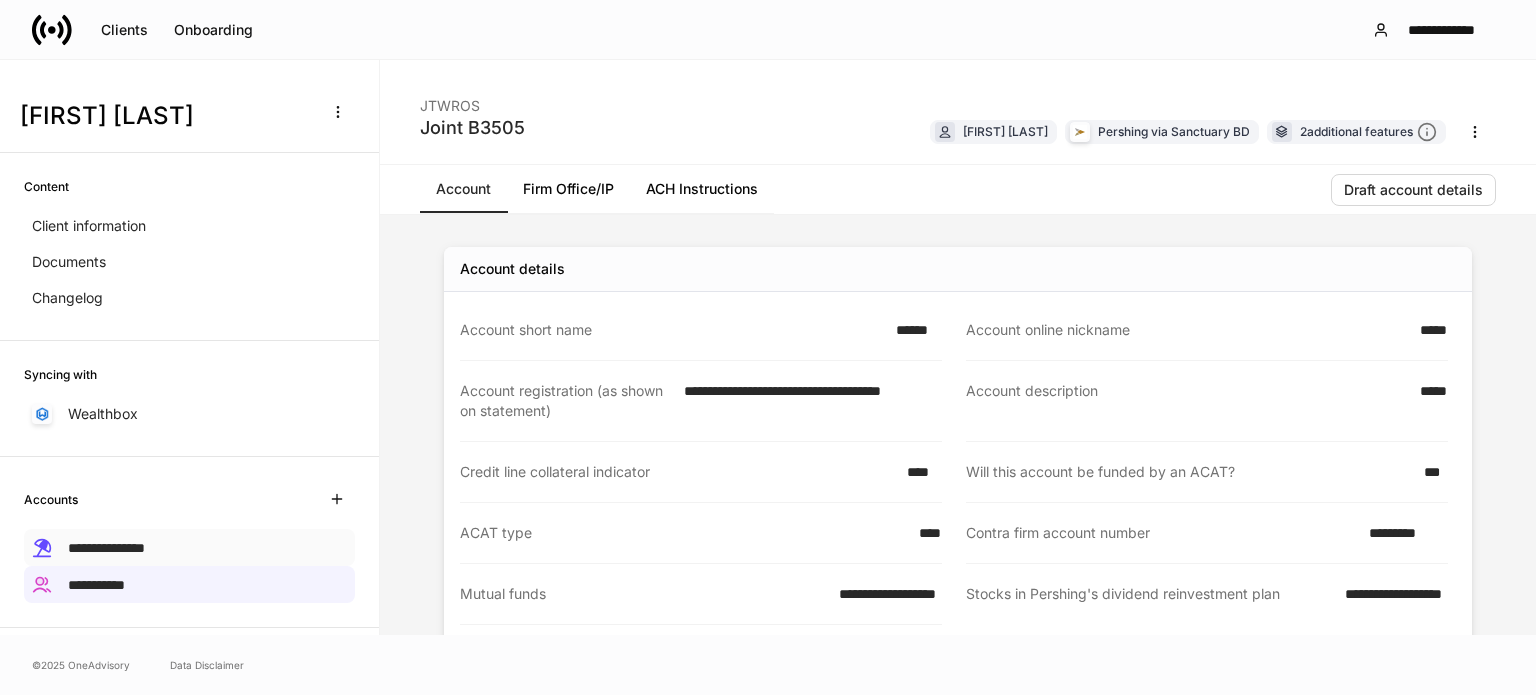 click on "**********" at bounding box center (106, 548) 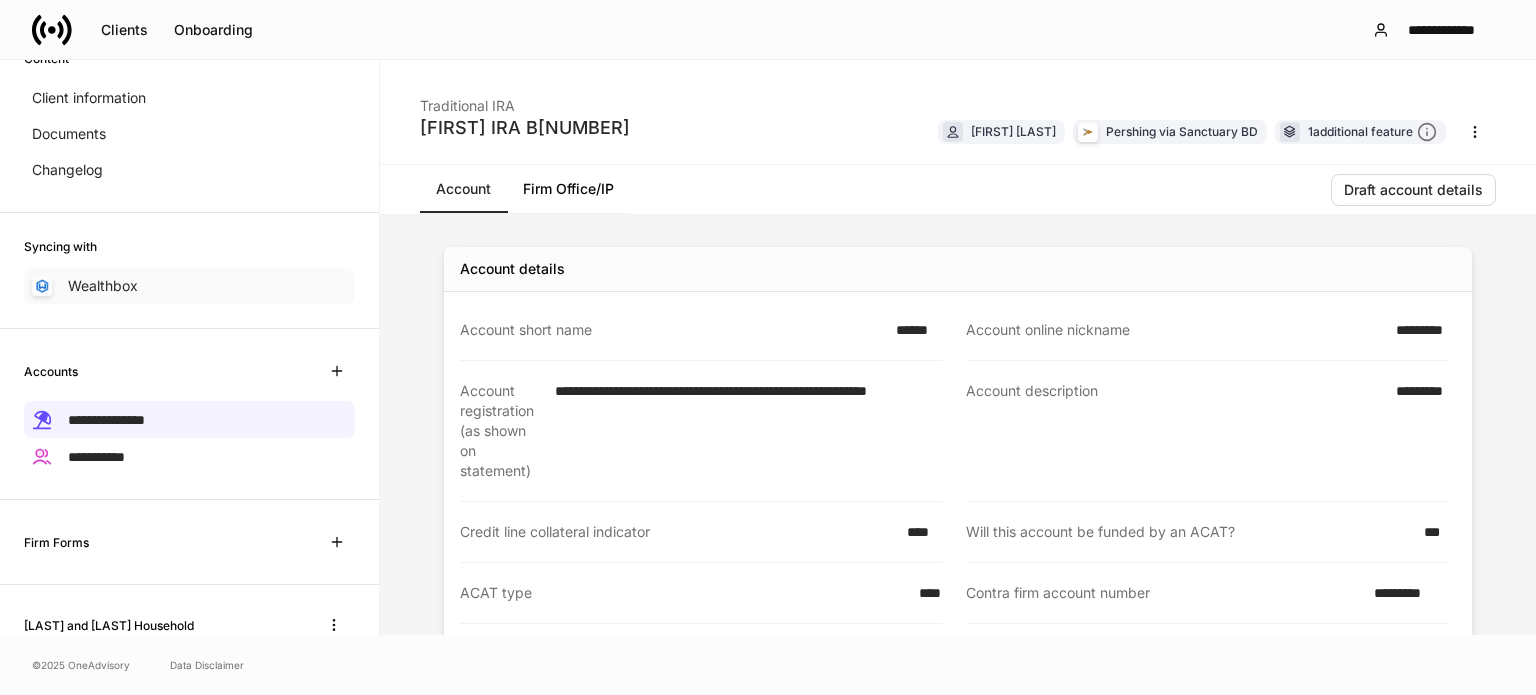 scroll, scrollTop: 188, scrollLeft: 0, axis: vertical 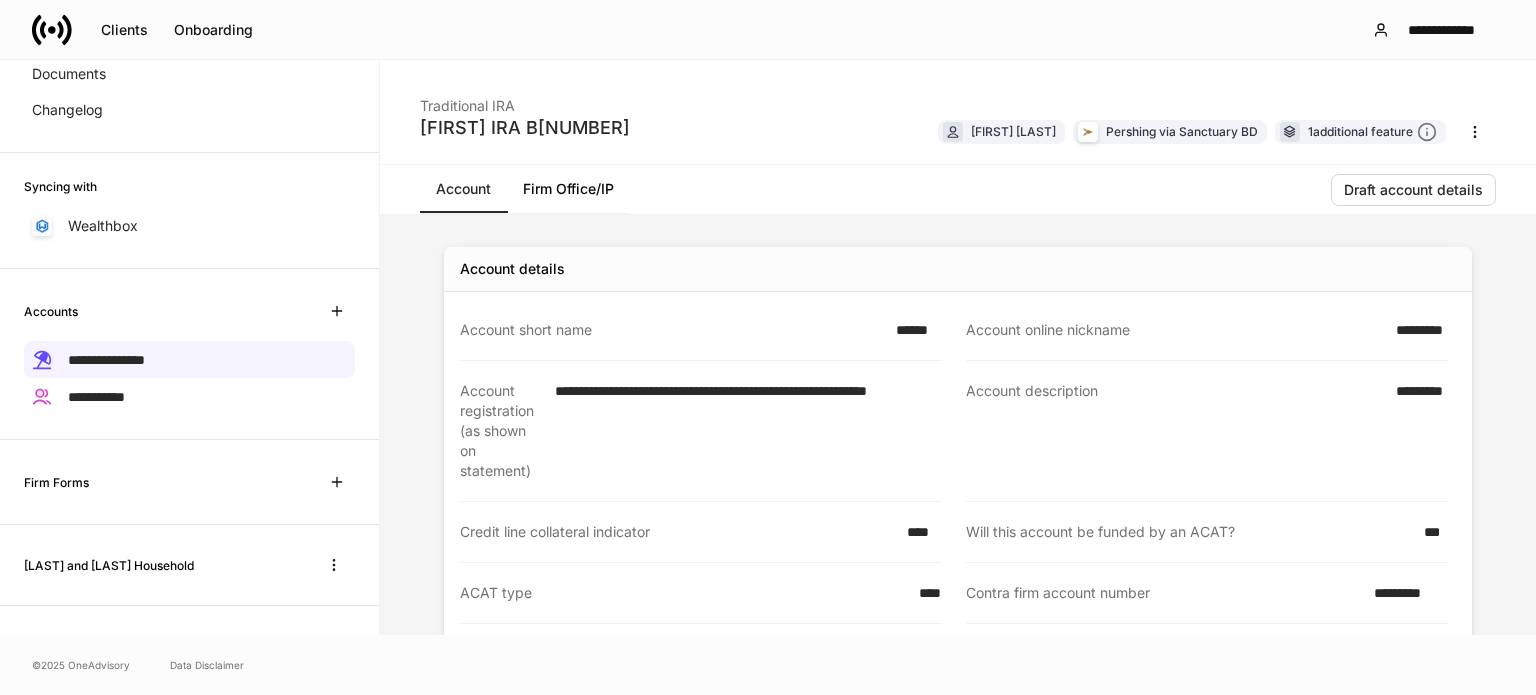 click 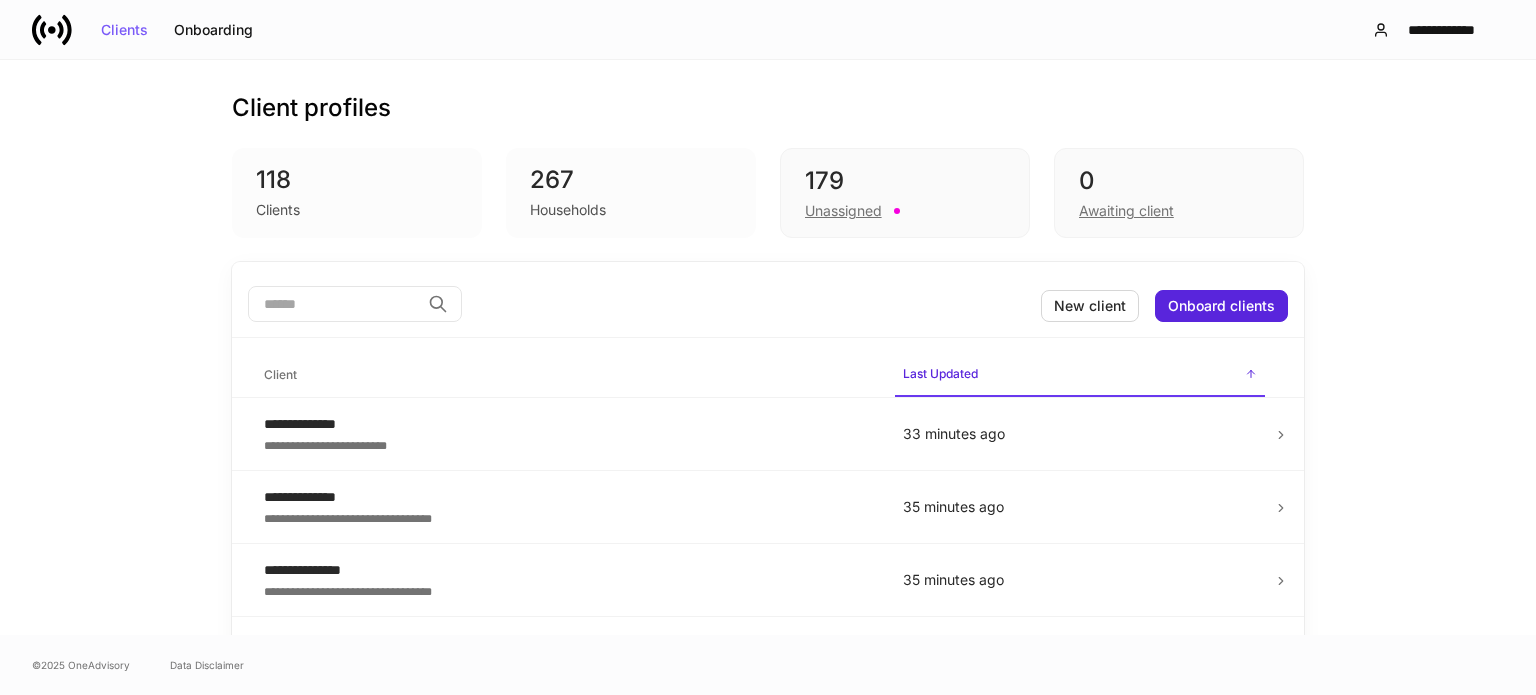 click at bounding box center [334, 304] 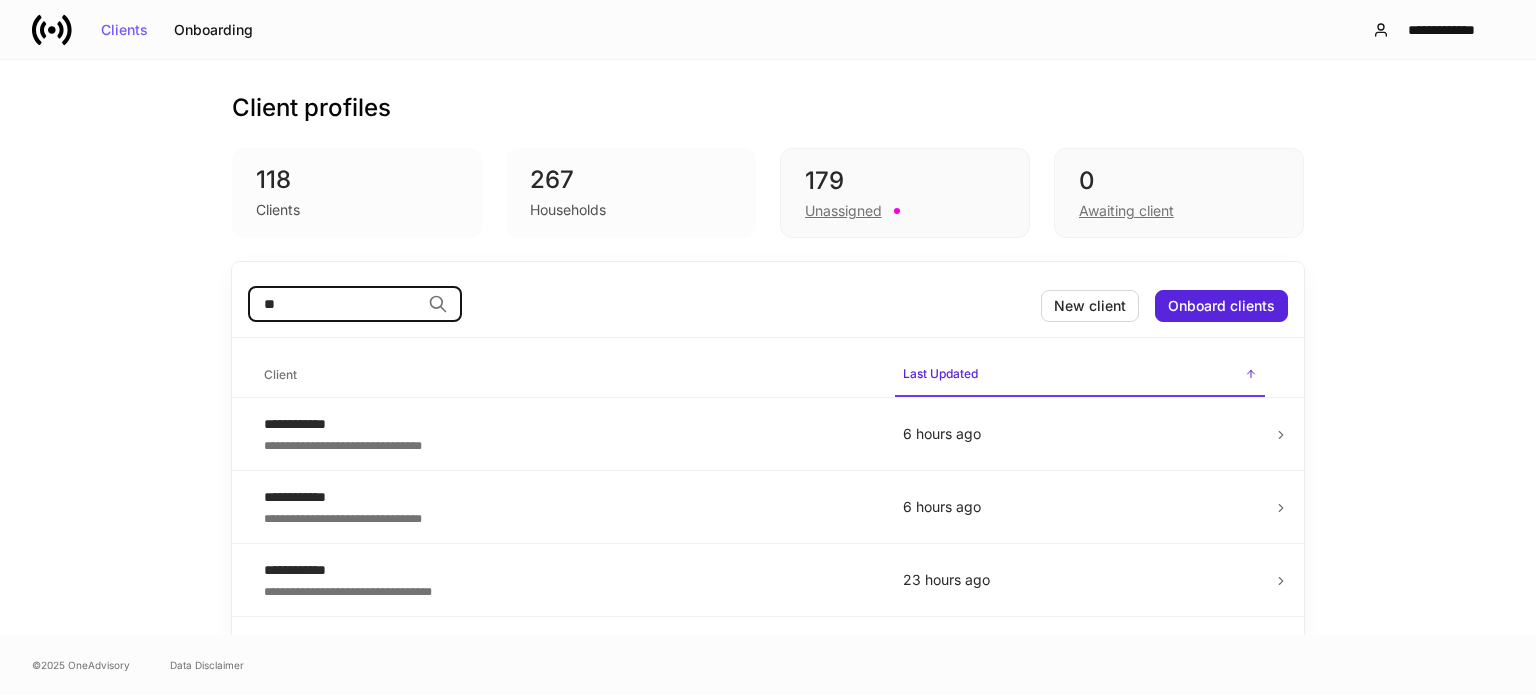 type on "*" 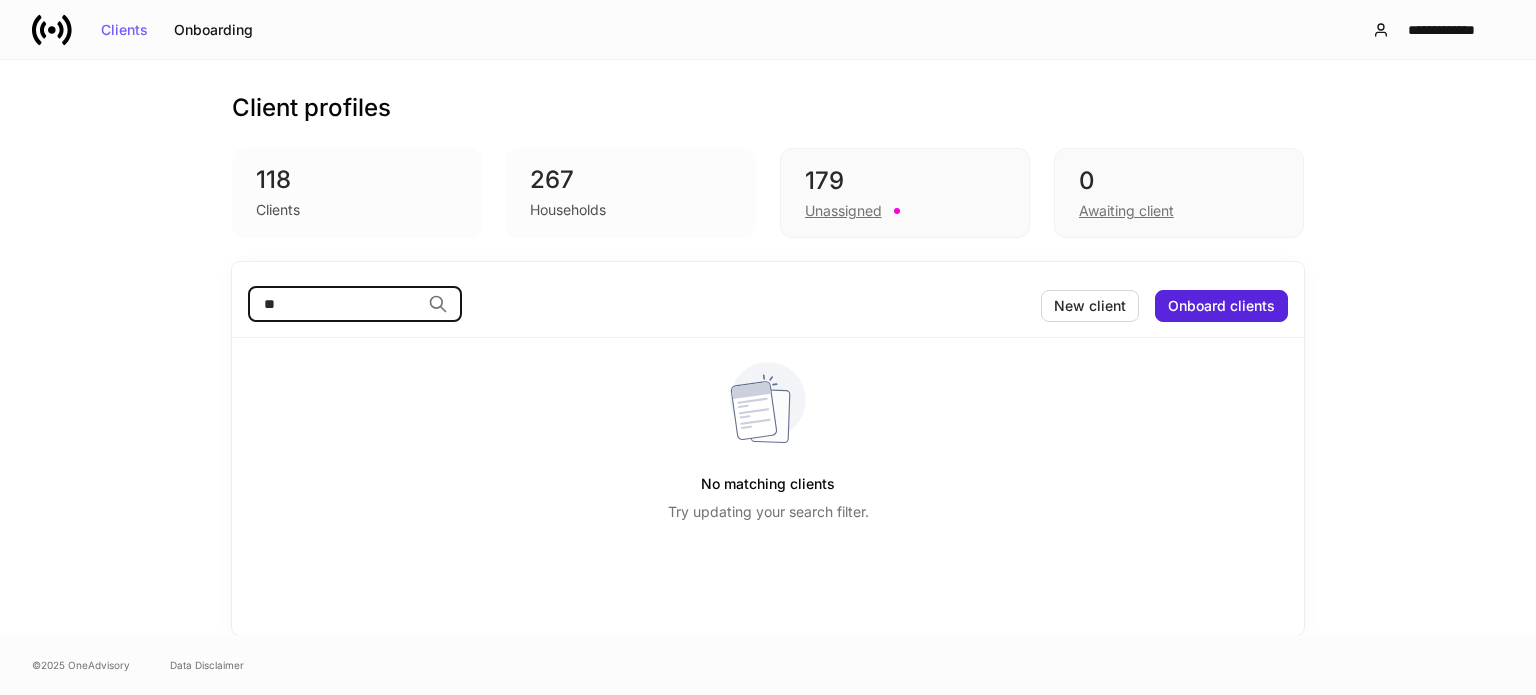 type on "*" 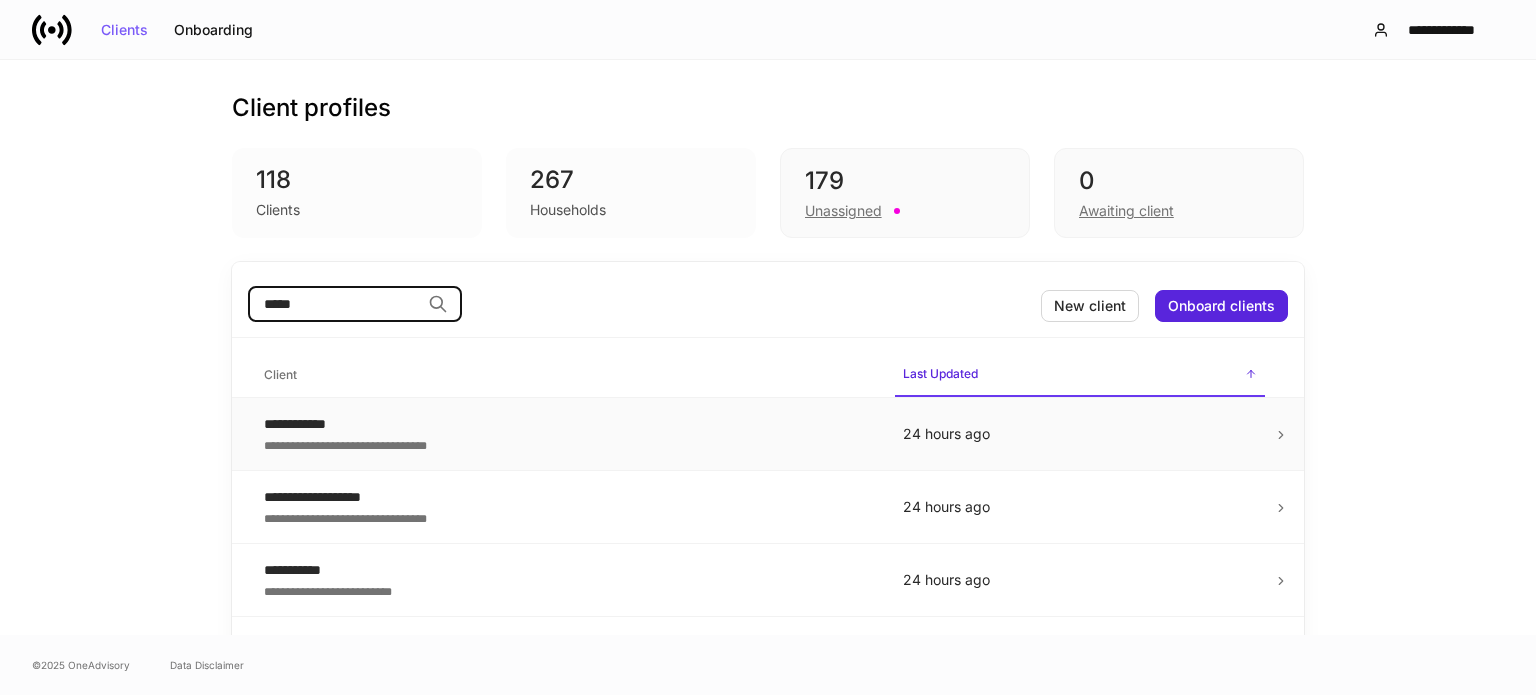 scroll, scrollTop: 52, scrollLeft: 0, axis: vertical 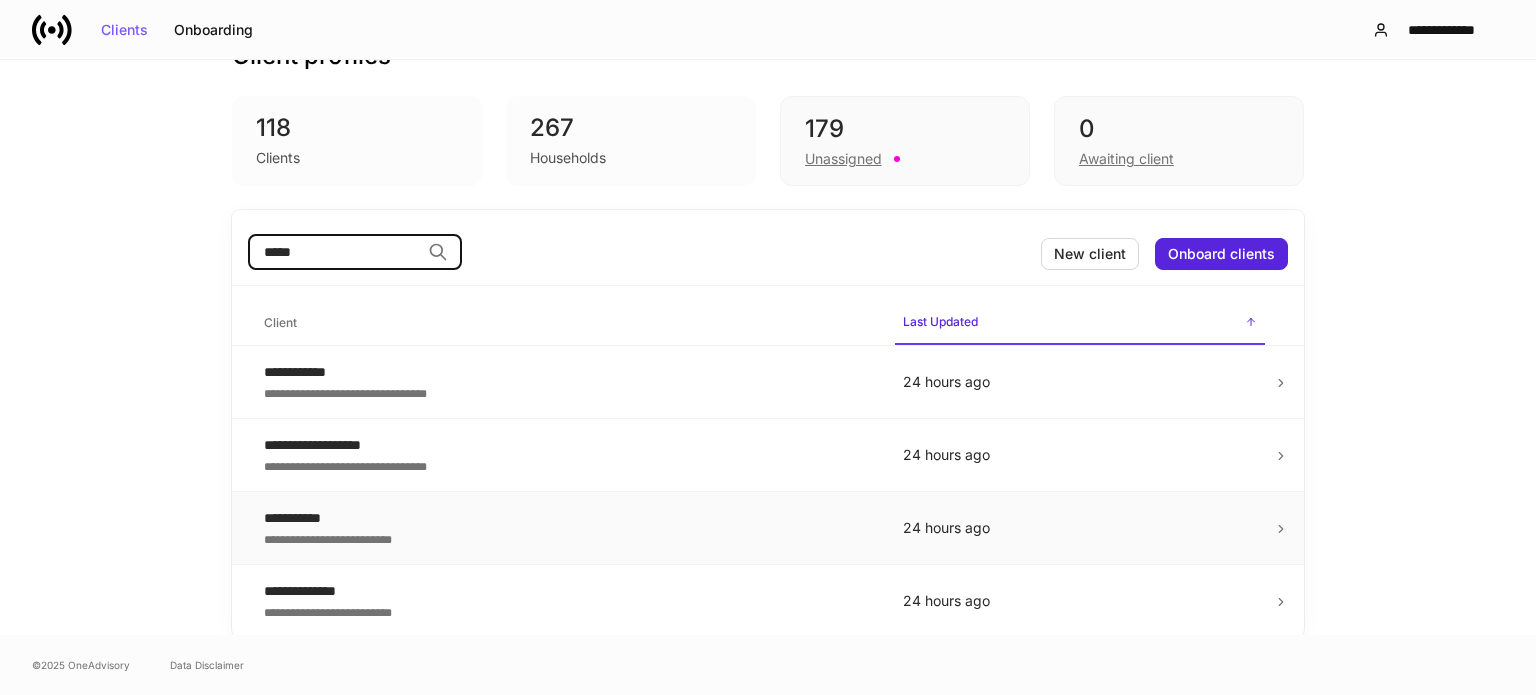 type on "*****" 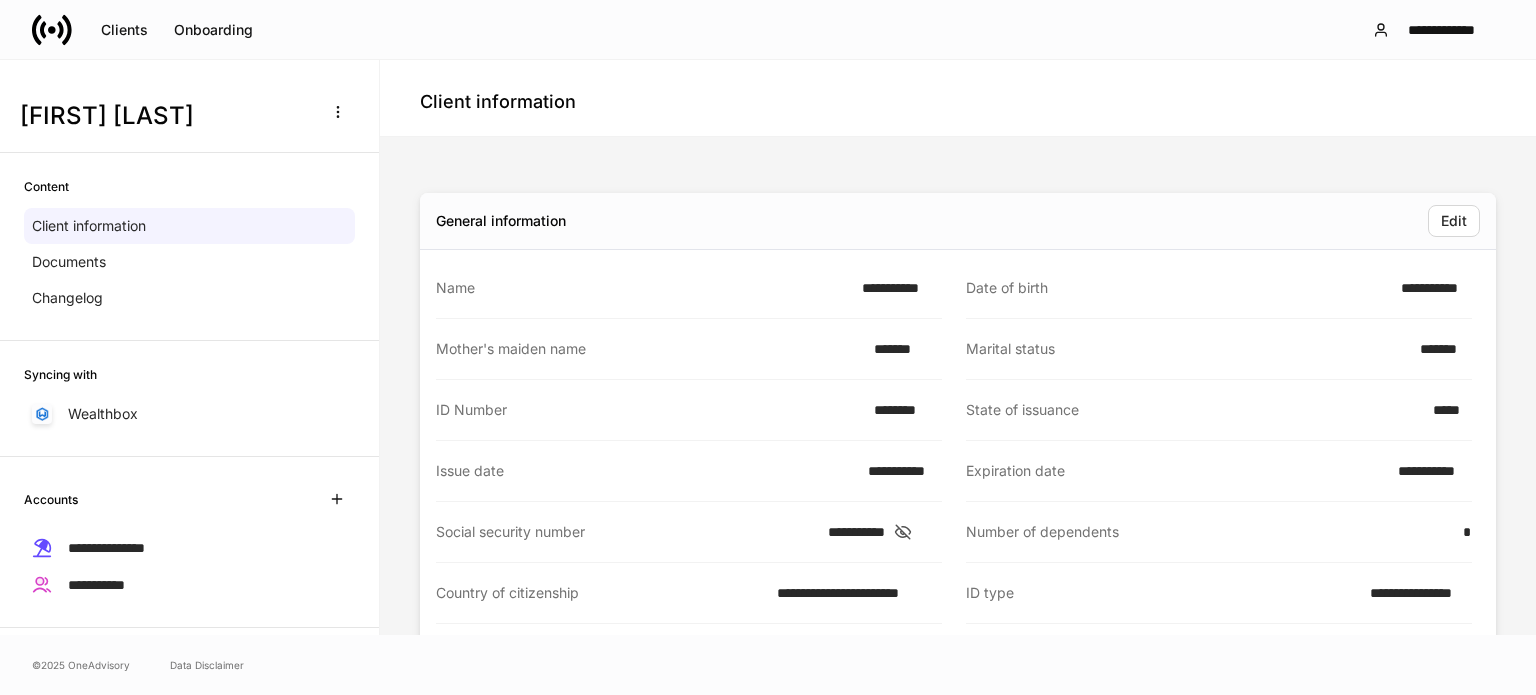 scroll, scrollTop: 188, scrollLeft: 0, axis: vertical 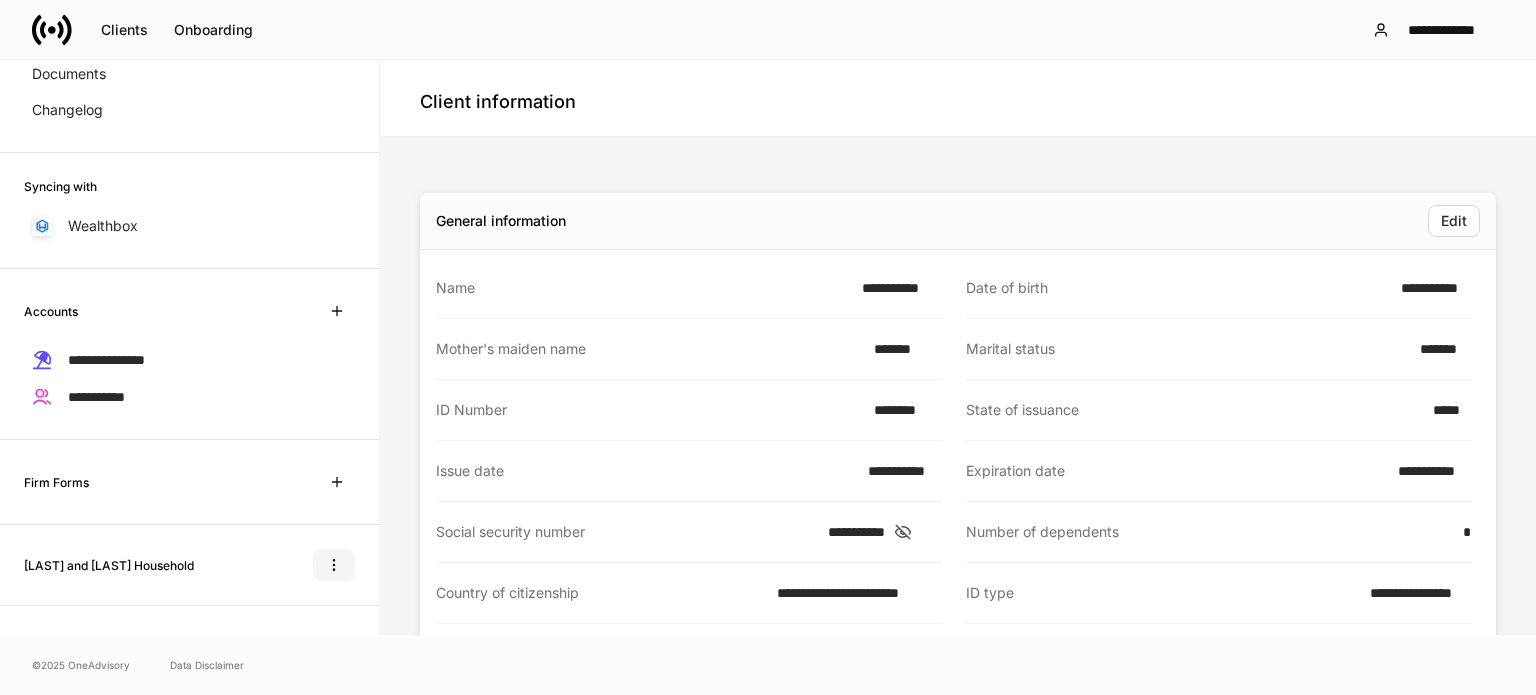 click at bounding box center [334, 565] 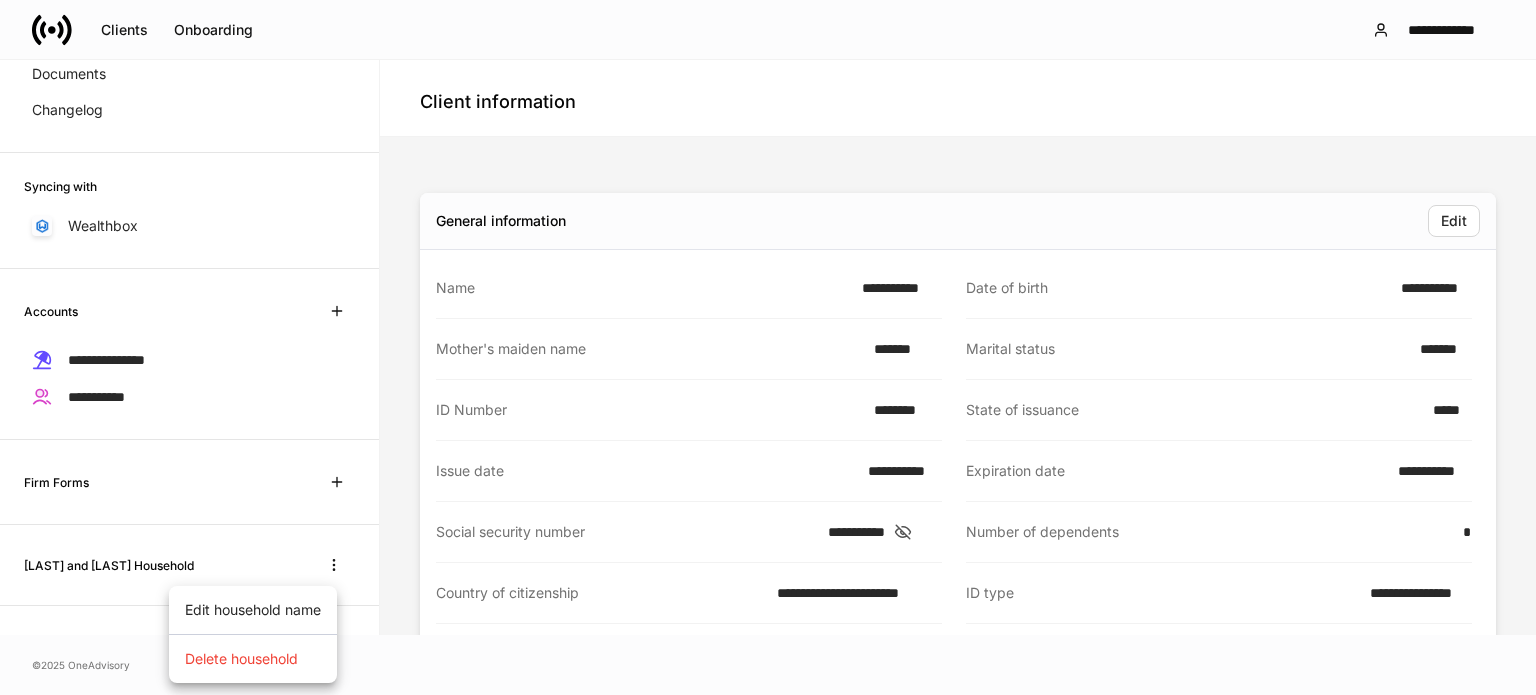 click at bounding box center (768, 347) 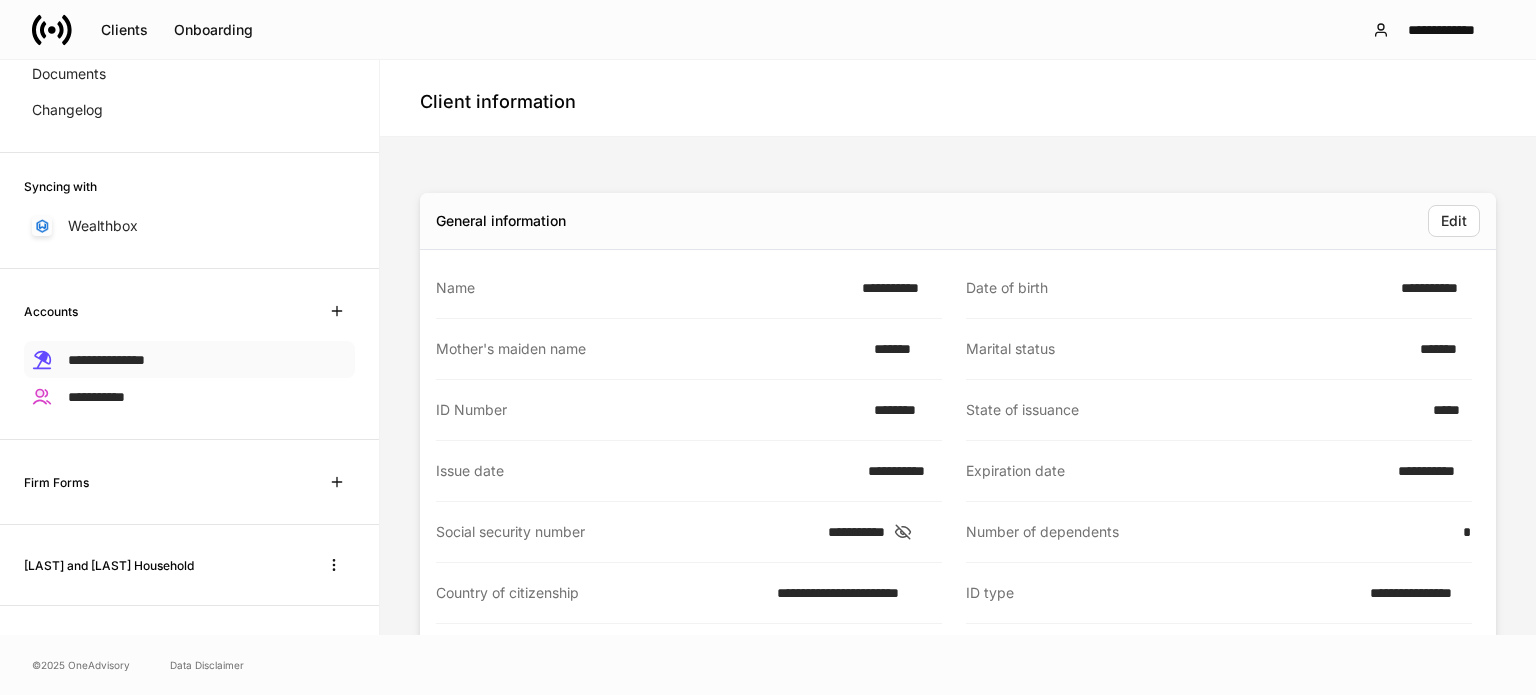 click on "**********" at bounding box center (106, 359) 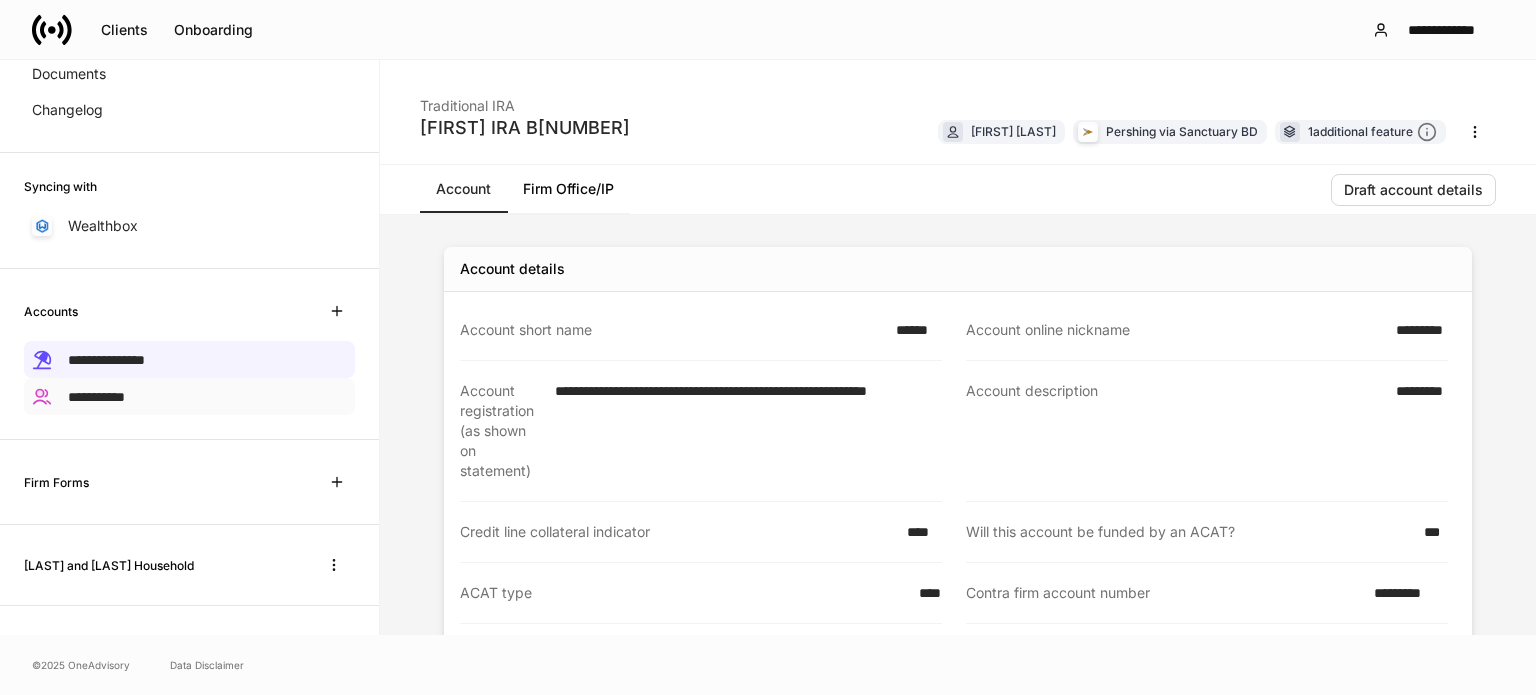 click on "**********" at bounding box center (96, 397) 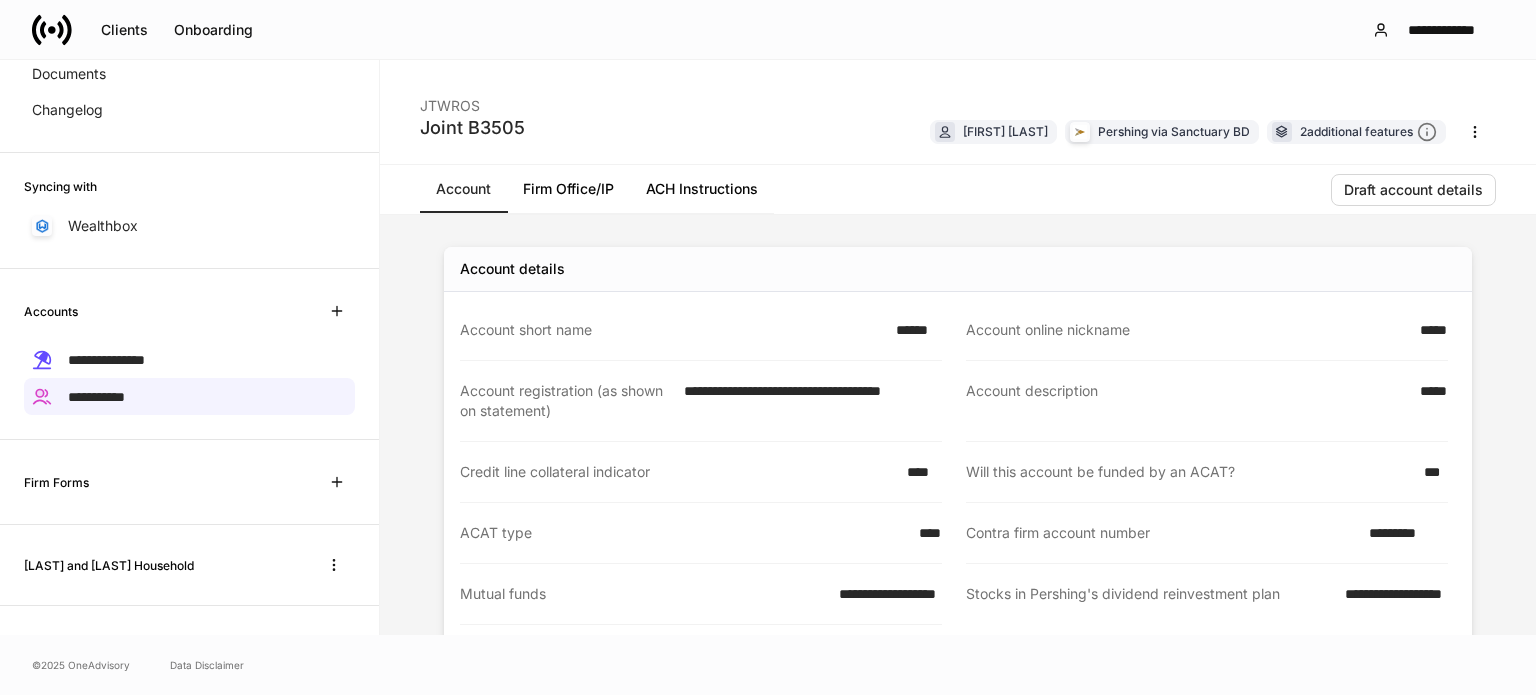 click 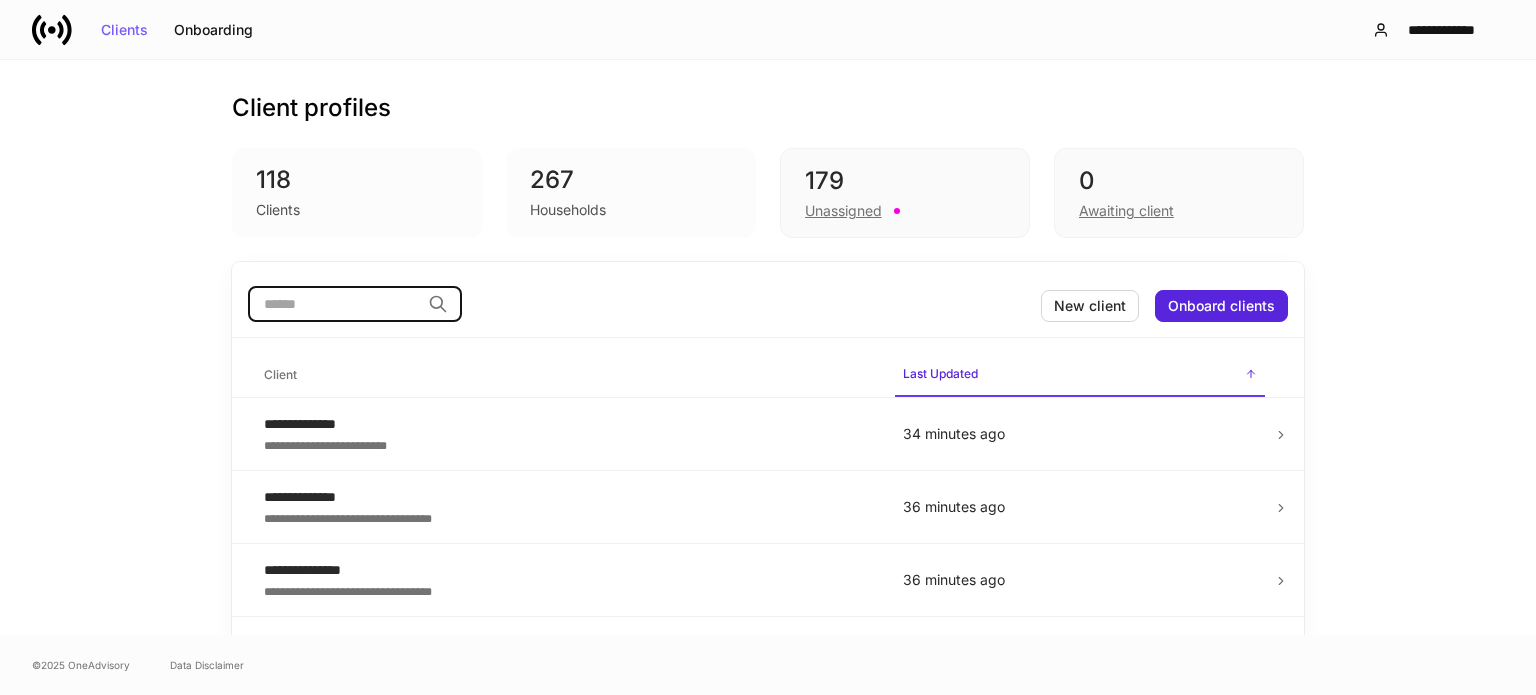 click at bounding box center [334, 304] 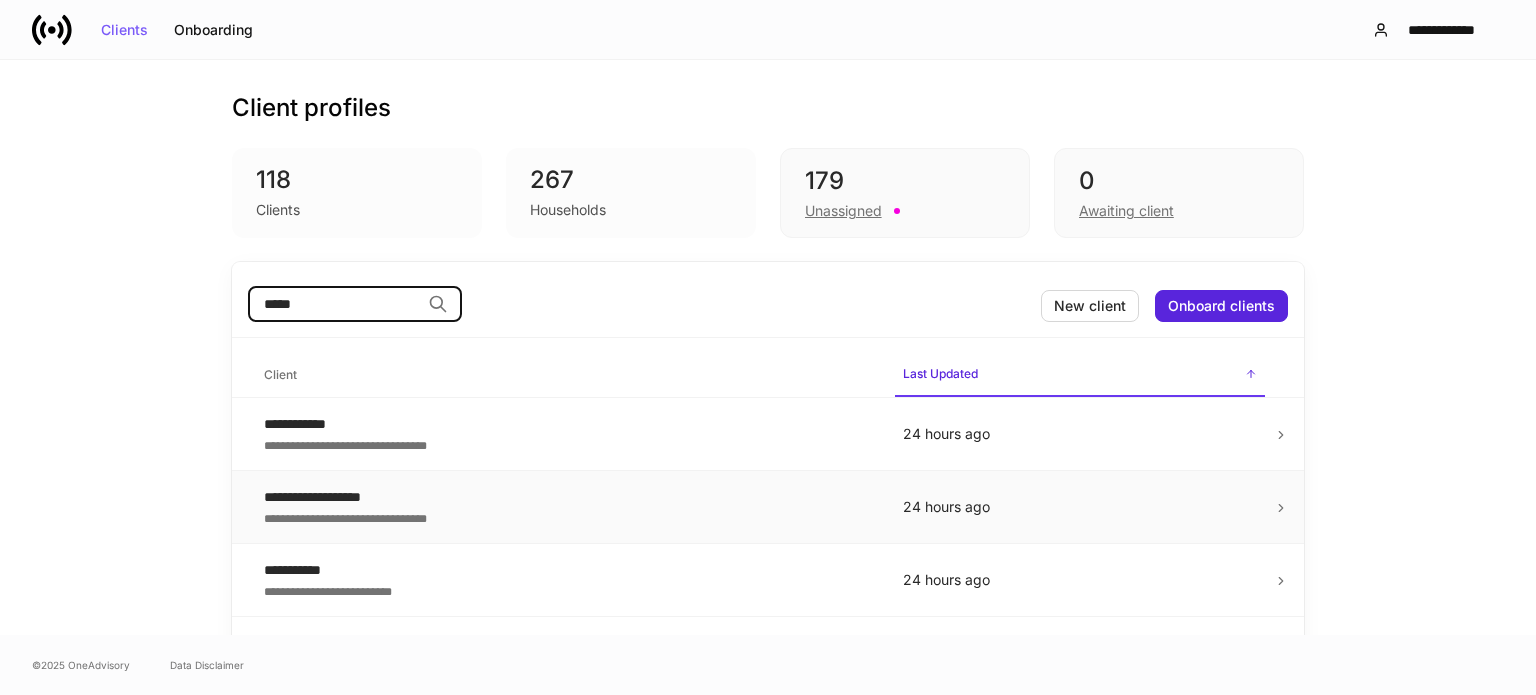type on "*****" 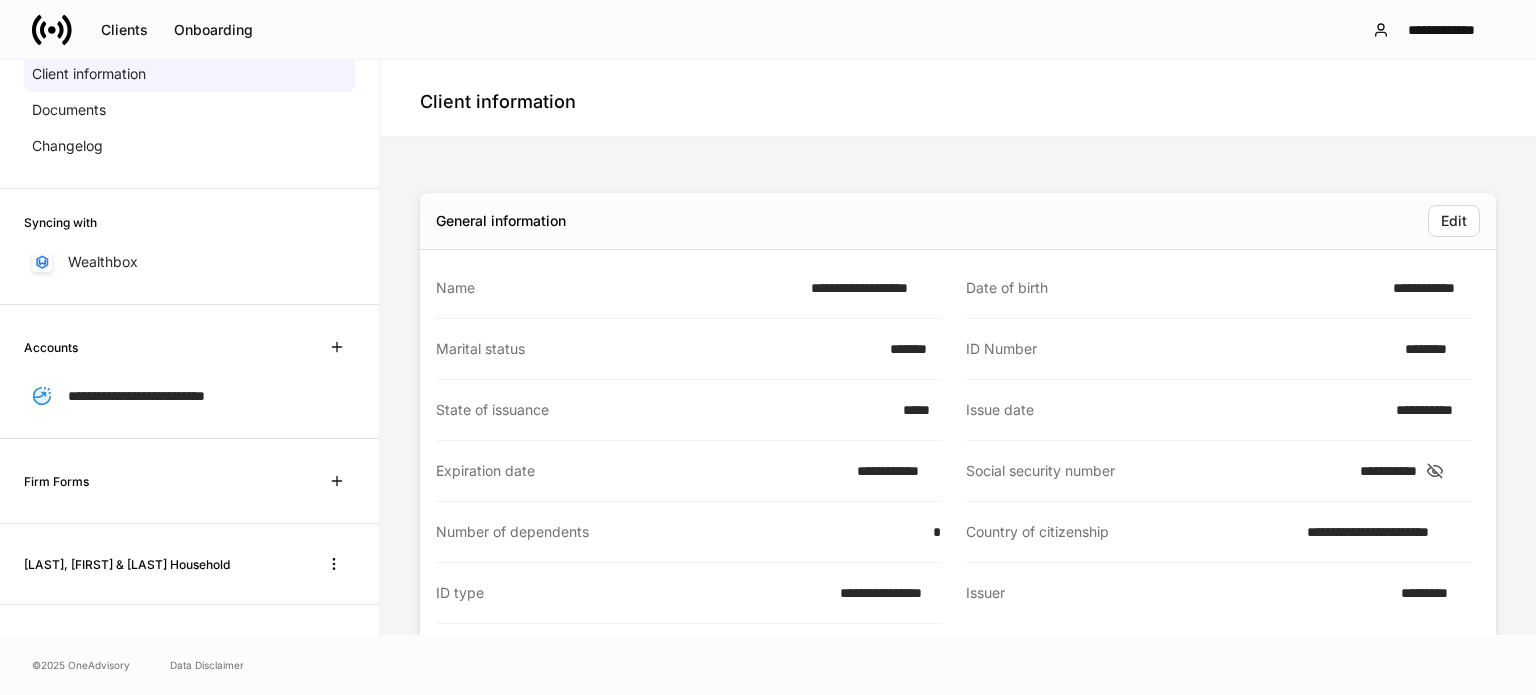 scroll, scrollTop: 0, scrollLeft: 0, axis: both 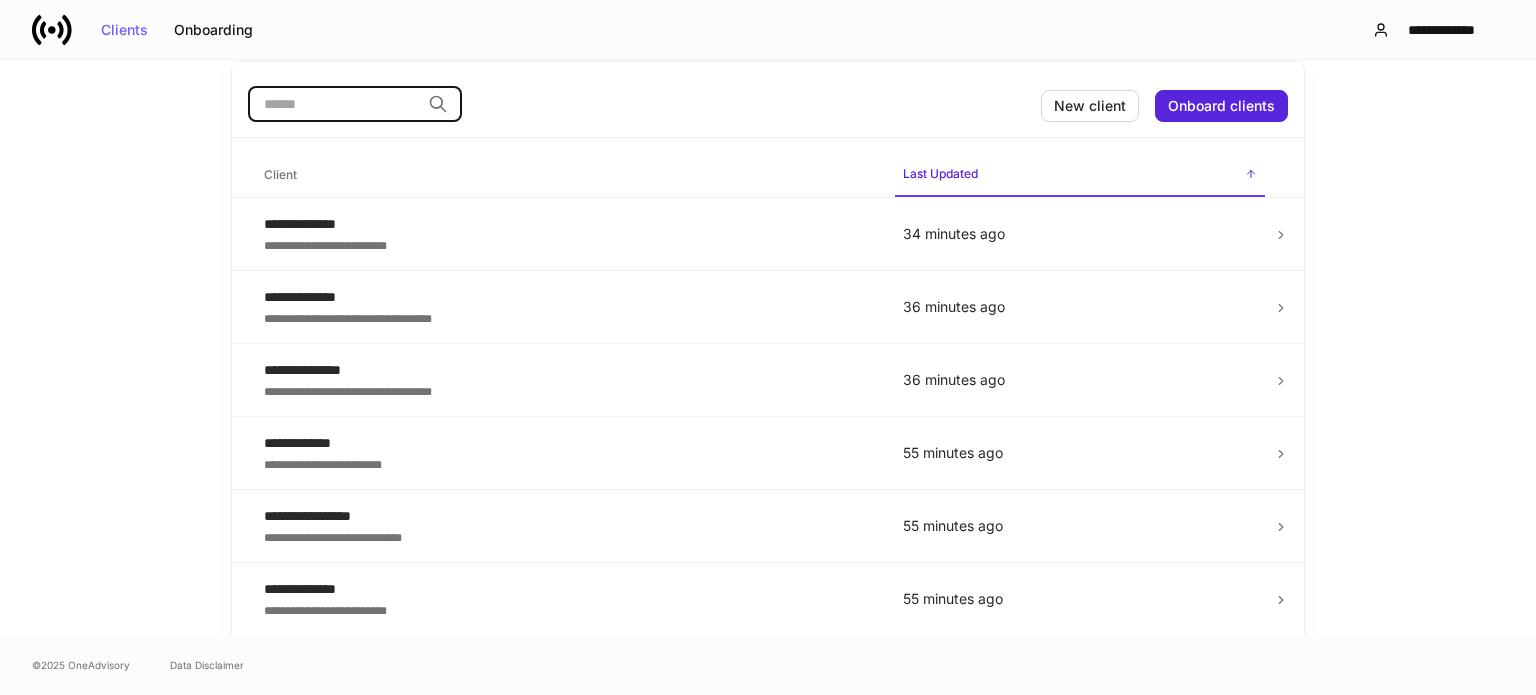 click at bounding box center (334, 104) 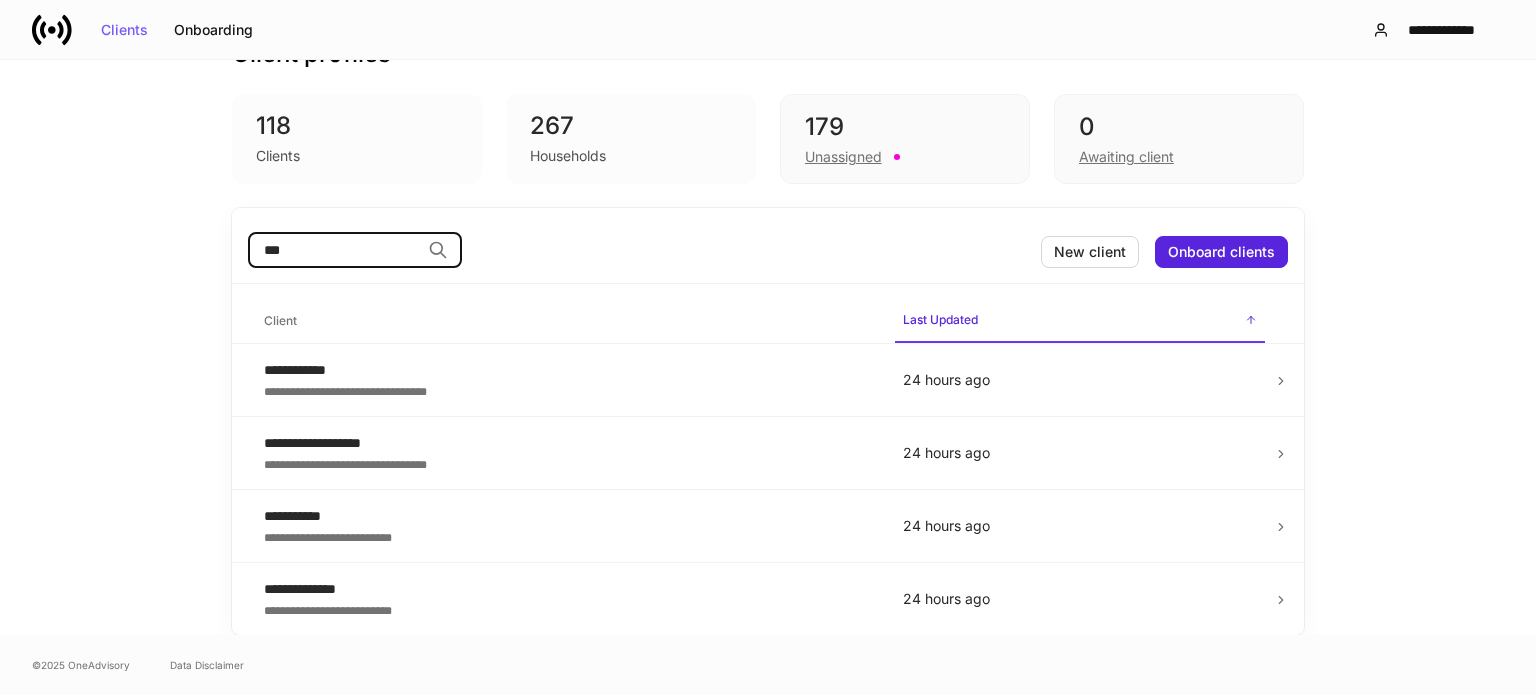 scroll, scrollTop: 52, scrollLeft: 0, axis: vertical 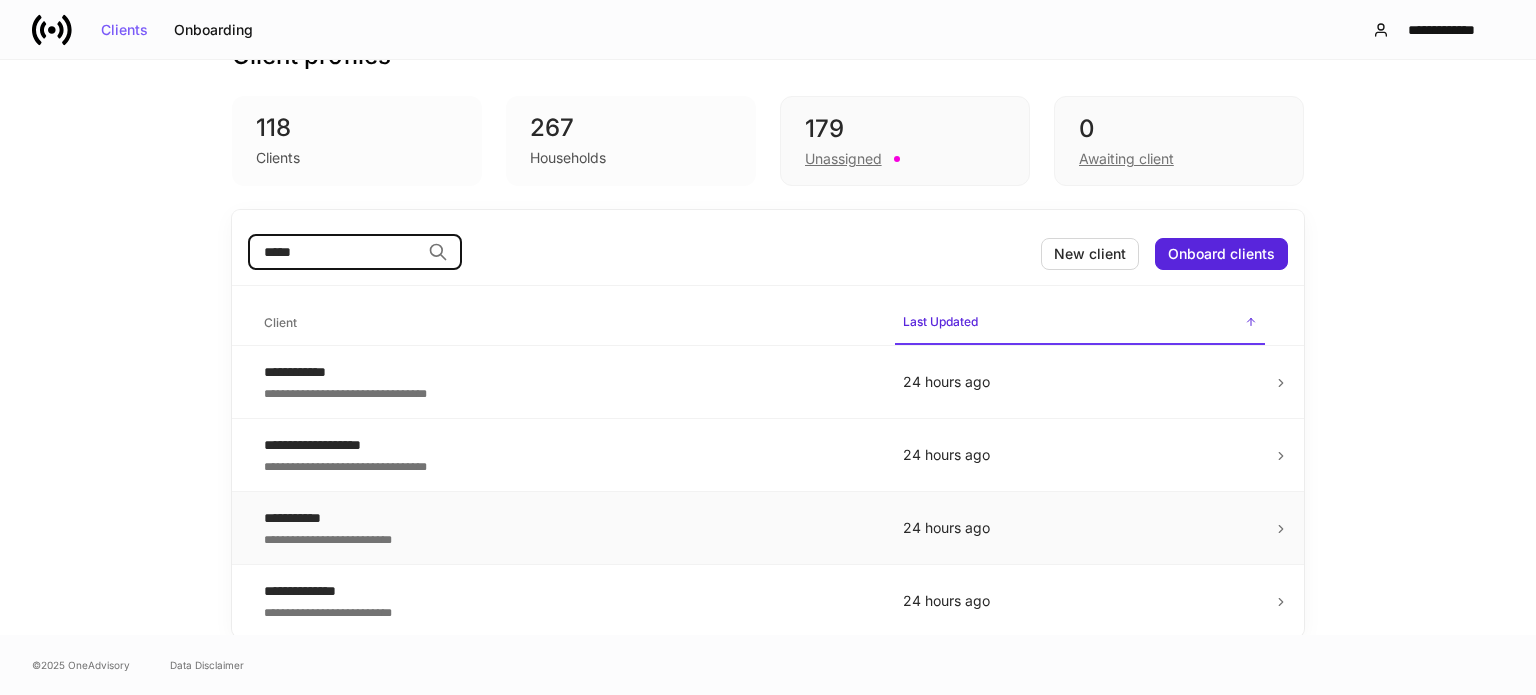 type on "*****" 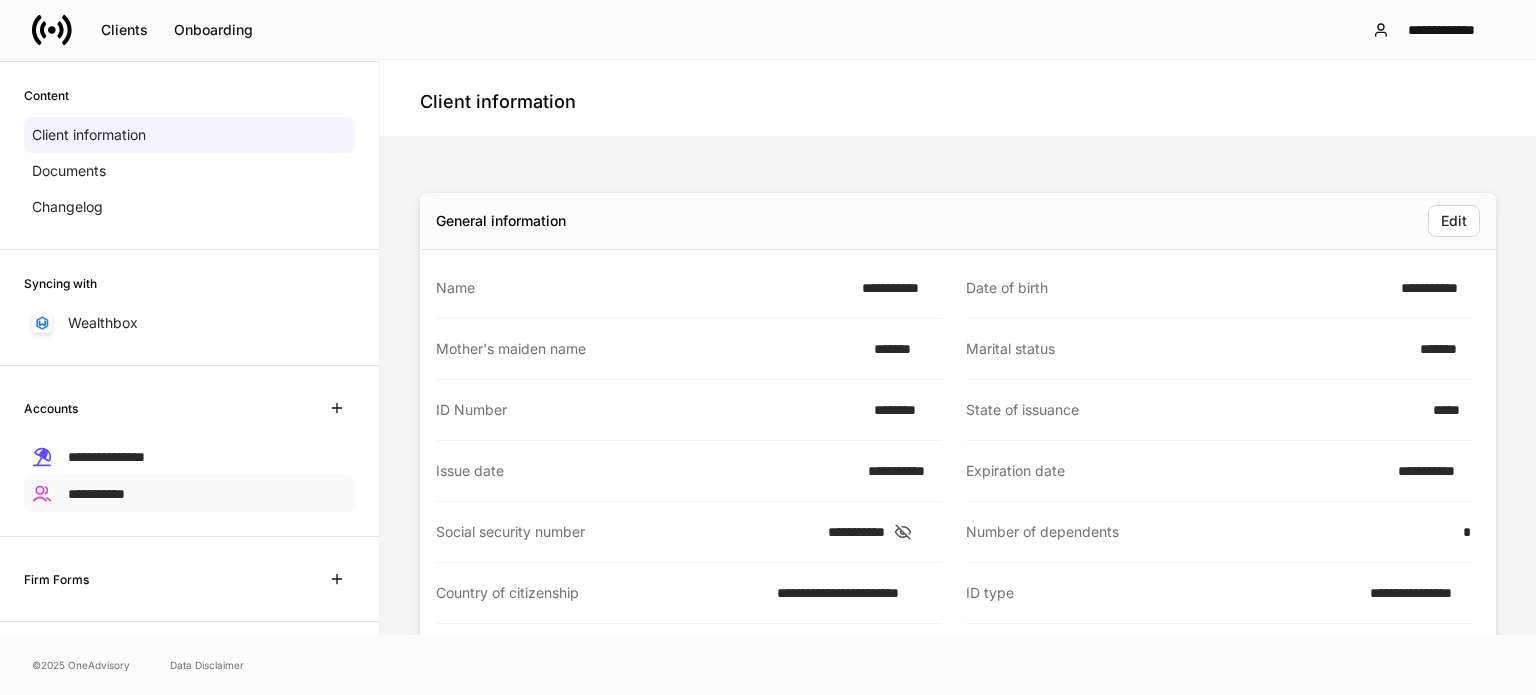 scroll, scrollTop: 188, scrollLeft: 0, axis: vertical 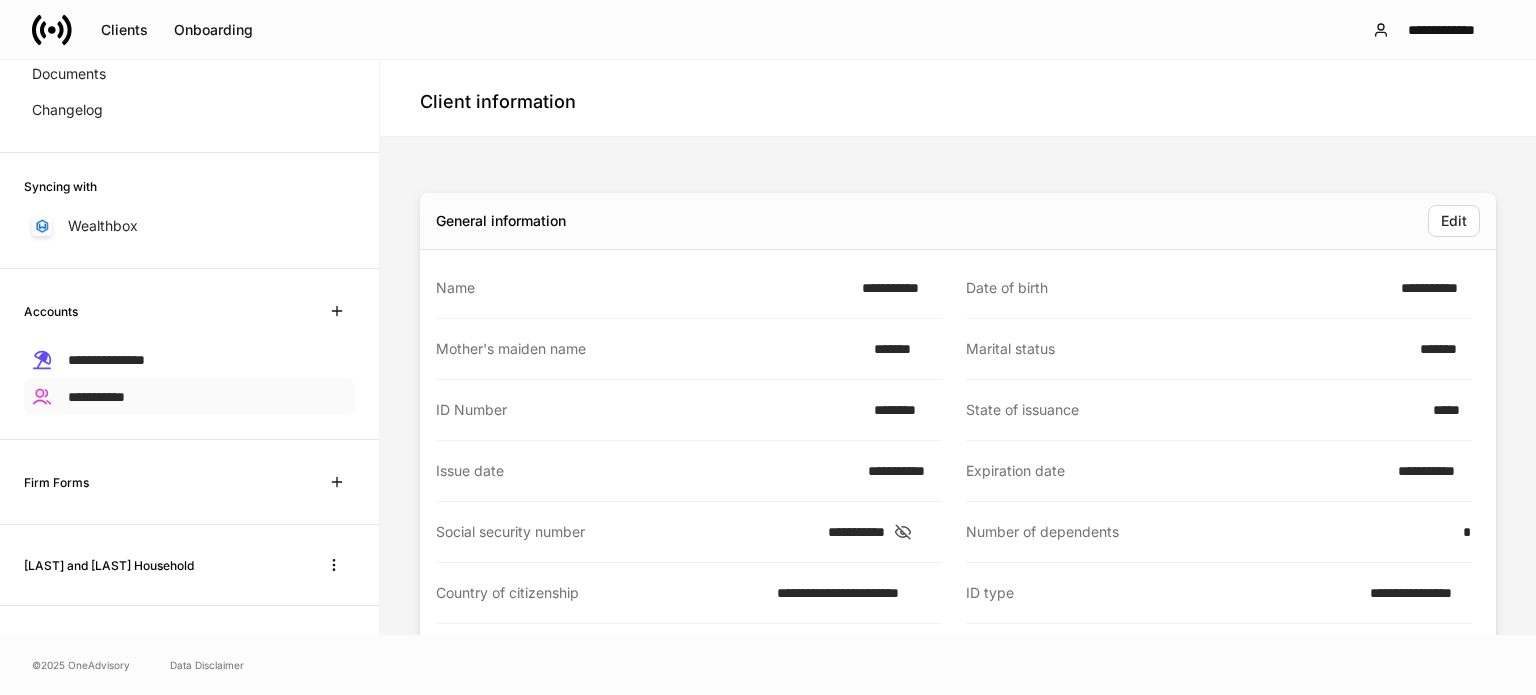 click on "**********" at bounding box center [189, 396] 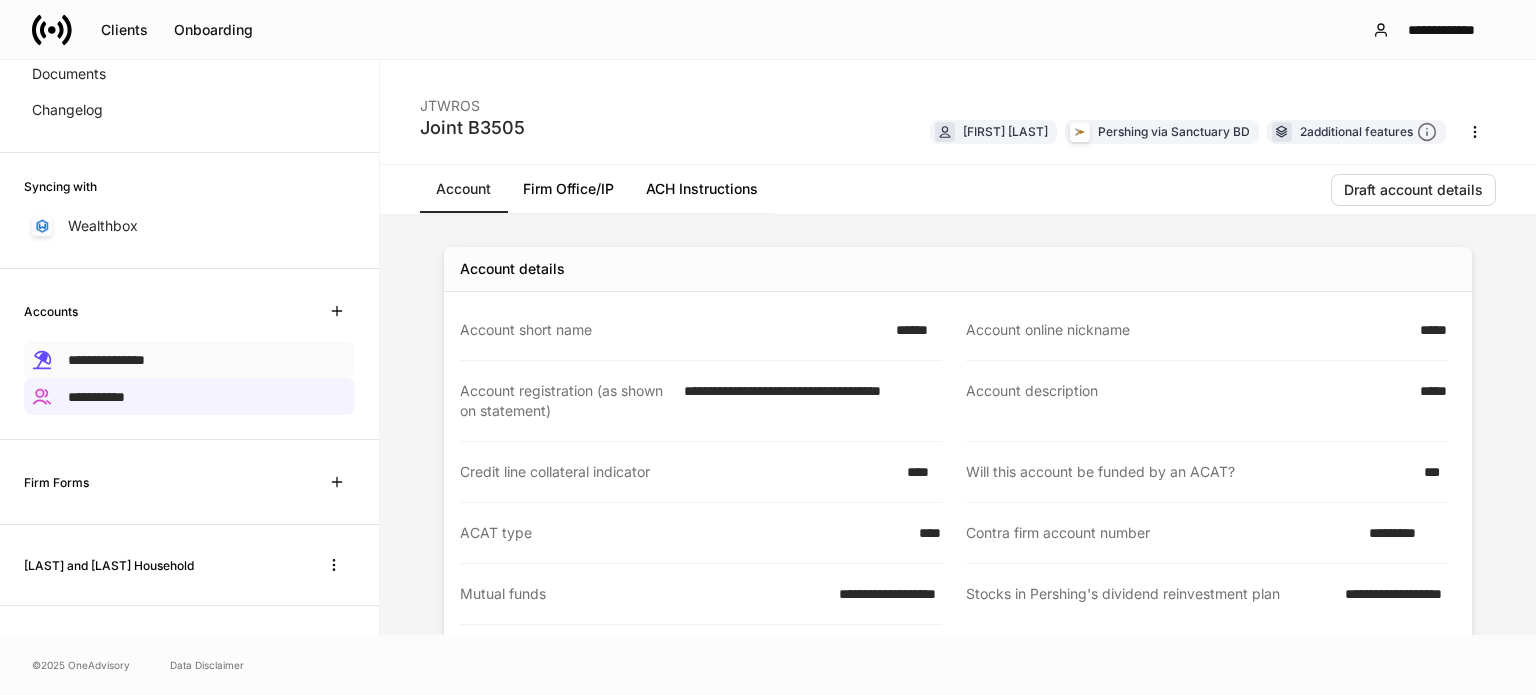 click on "**********" at bounding box center [106, 360] 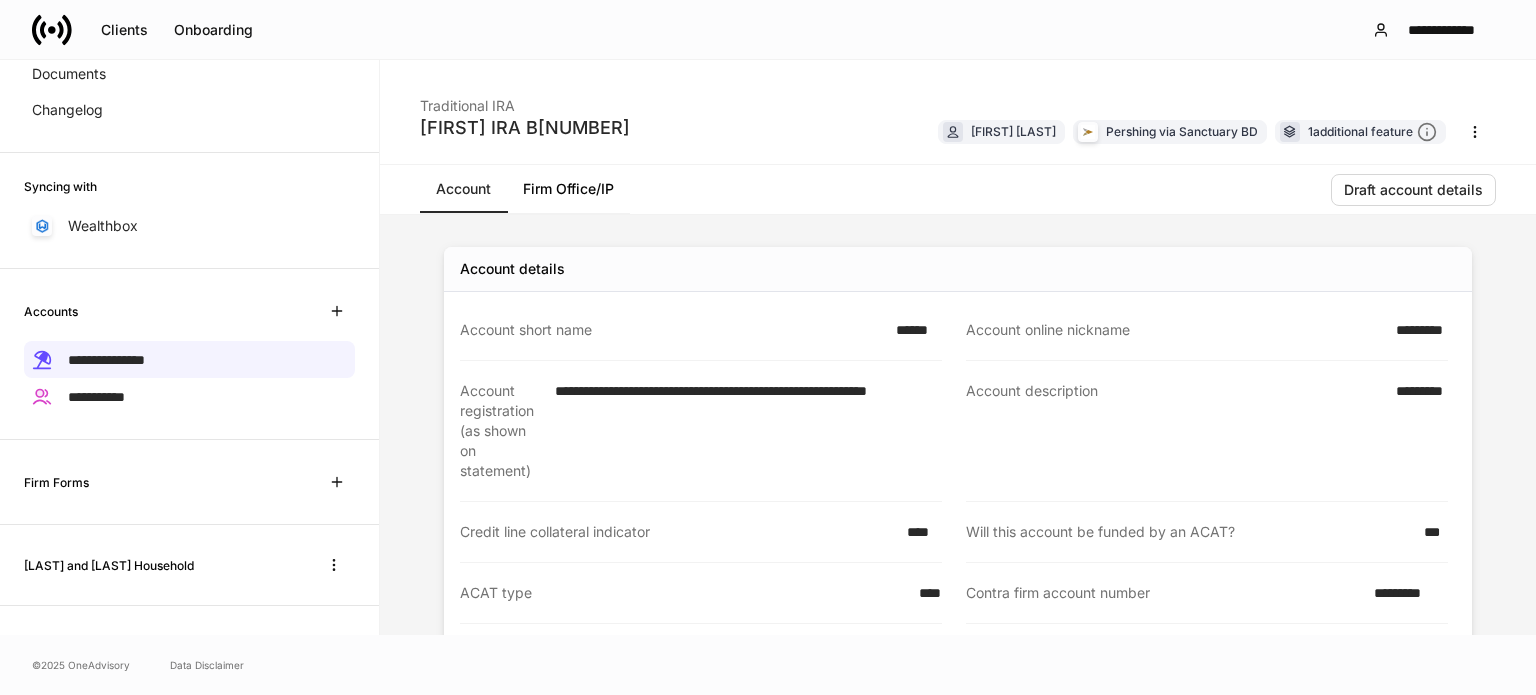 click on "[LAST] and [LAST] Household" at bounding box center (109, 565) 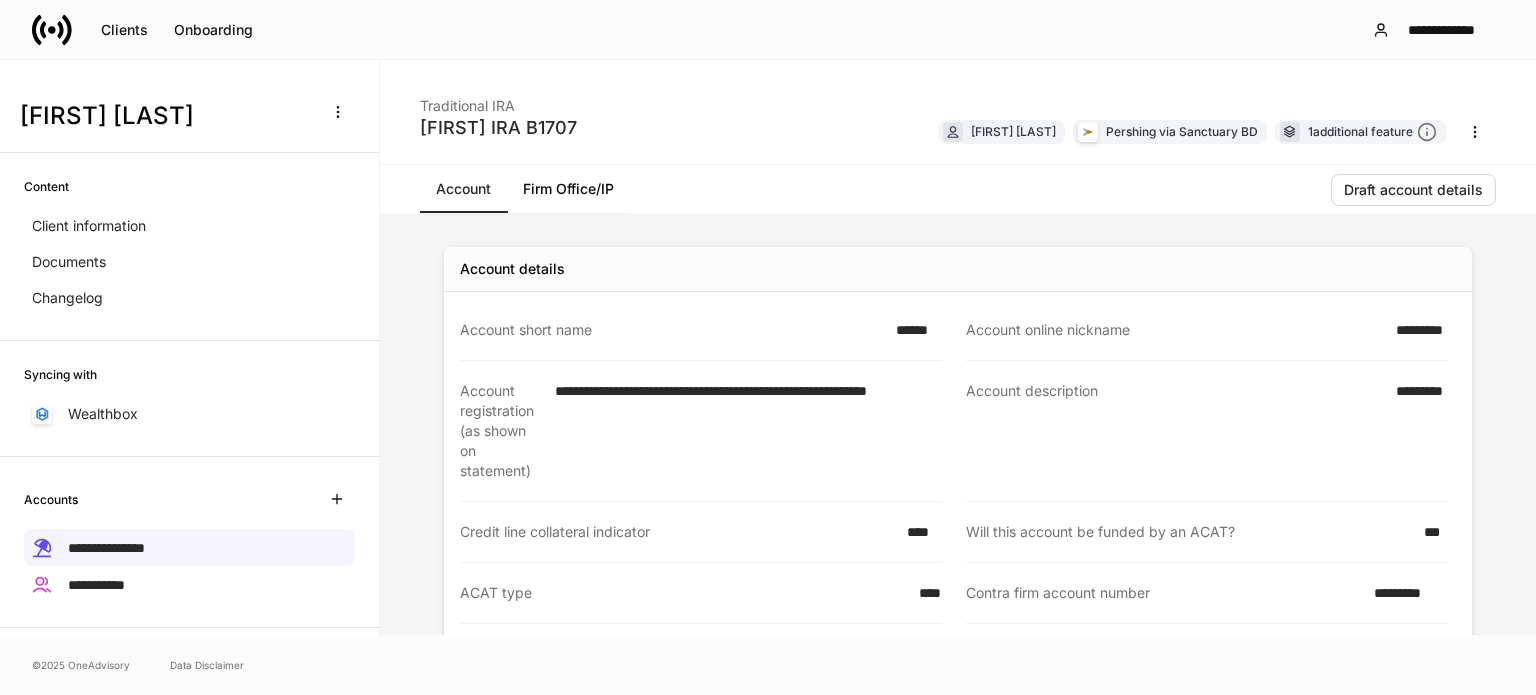 scroll, scrollTop: 0, scrollLeft: 0, axis: both 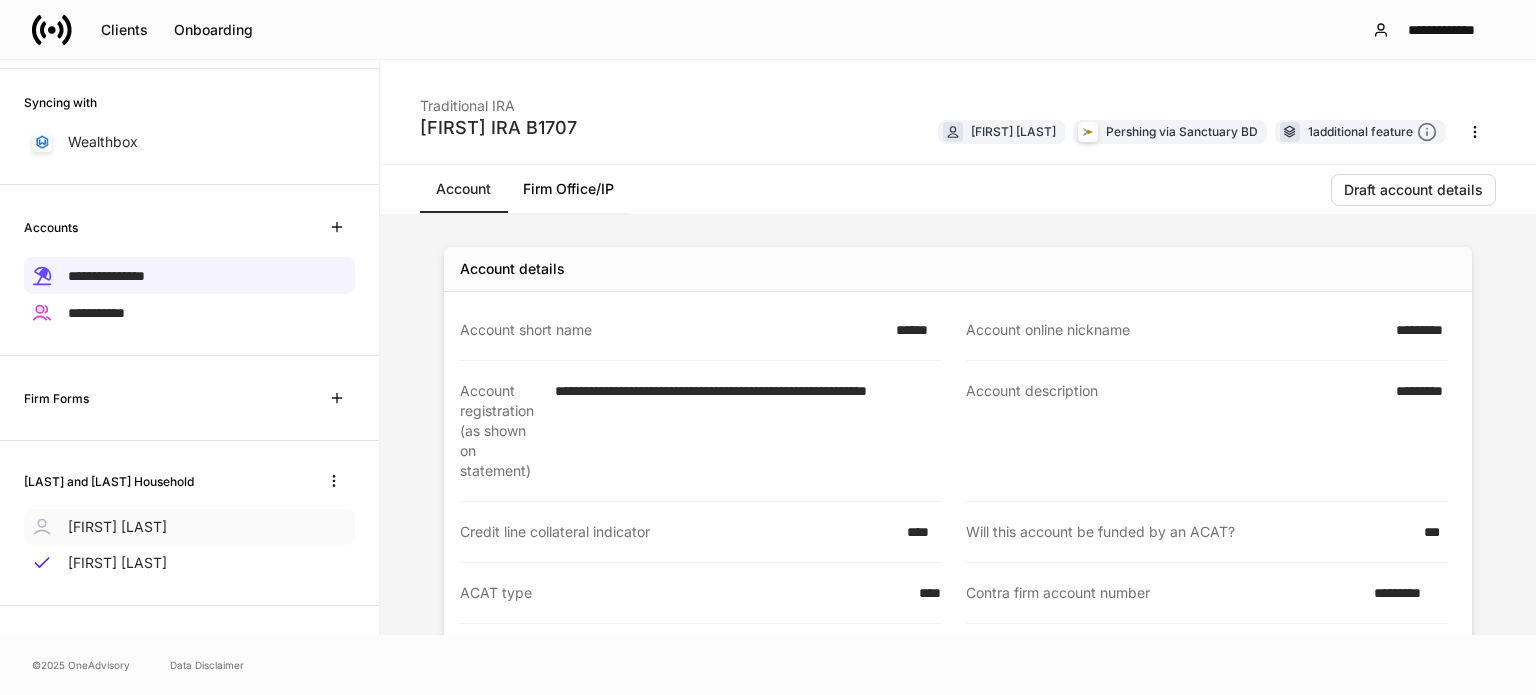 click on "[FIRST] [LAST]" at bounding box center [117, 527] 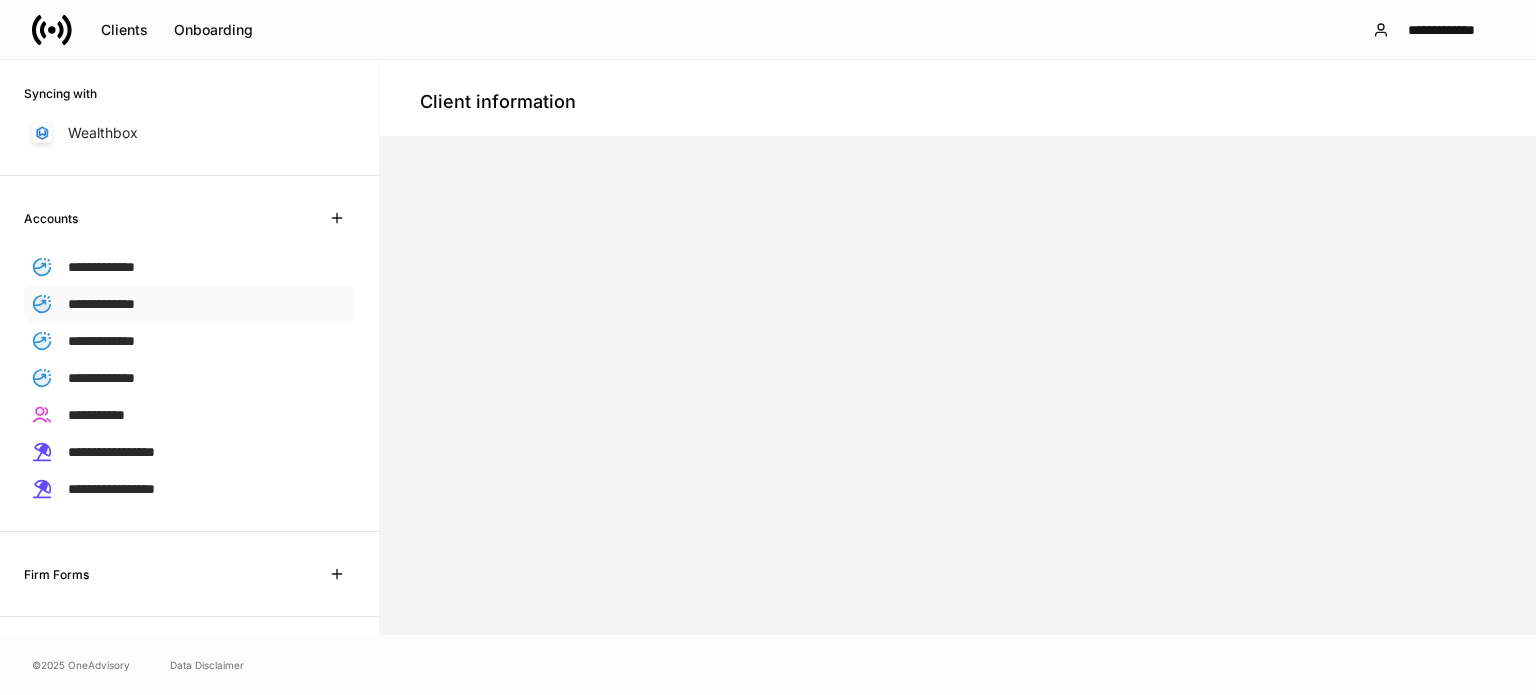 scroll, scrollTop: 268, scrollLeft: 0, axis: vertical 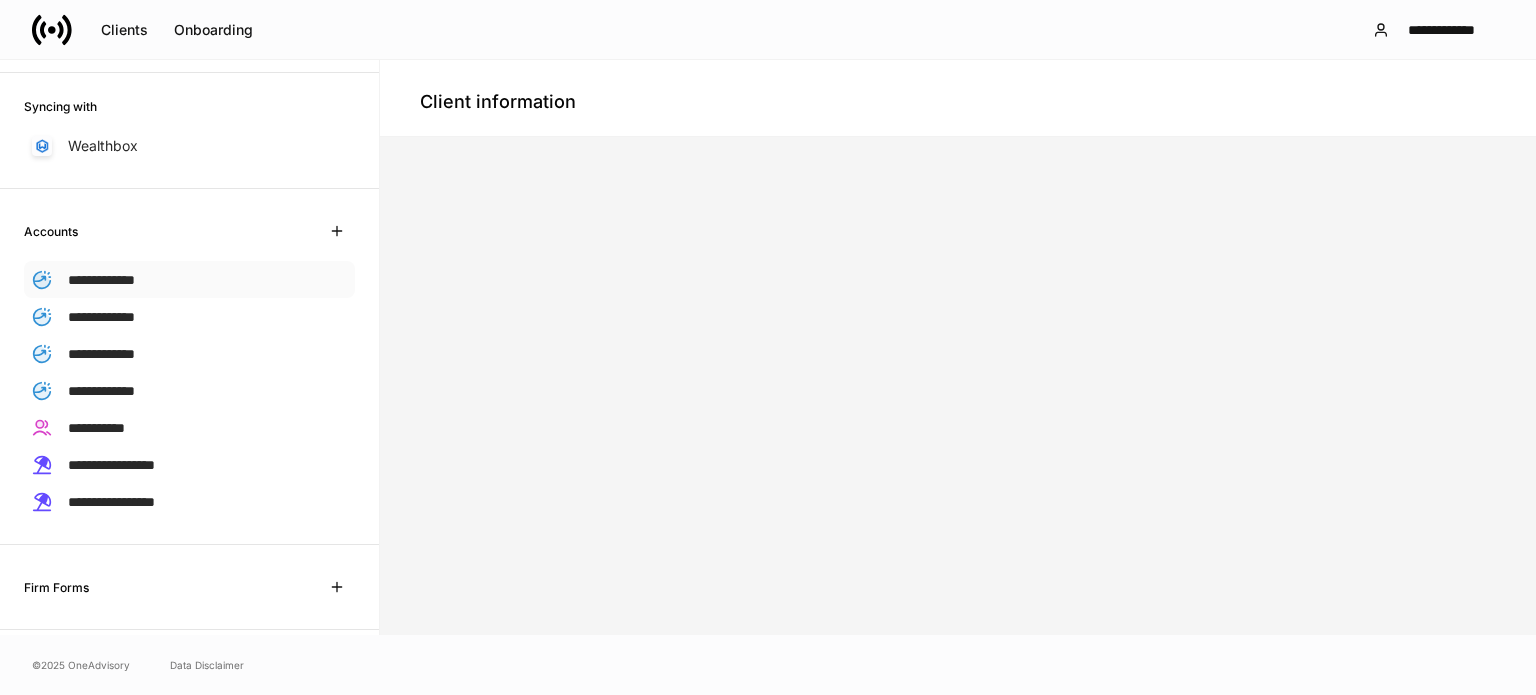 click on "**********" at bounding box center (101, 280) 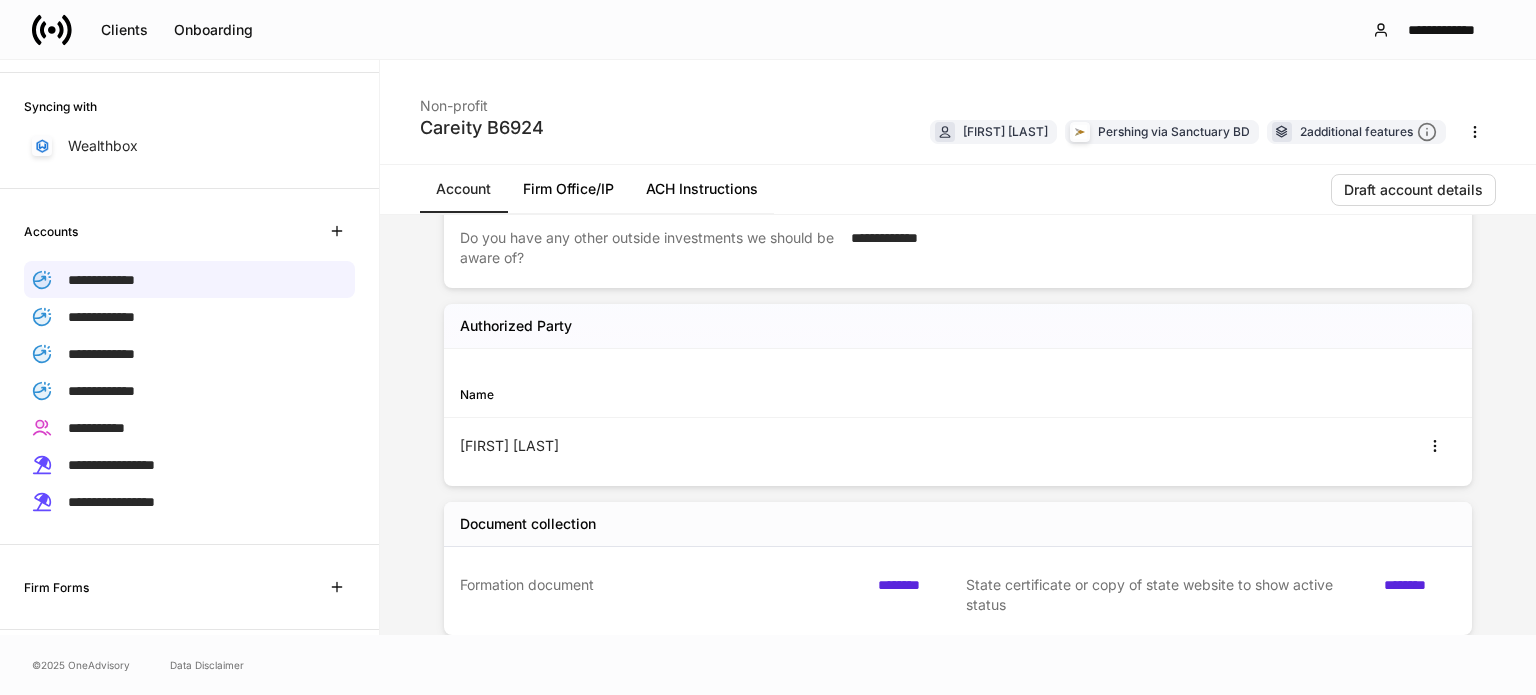 scroll, scrollTop: 1211, scrollLeft: 0, axis: vertical 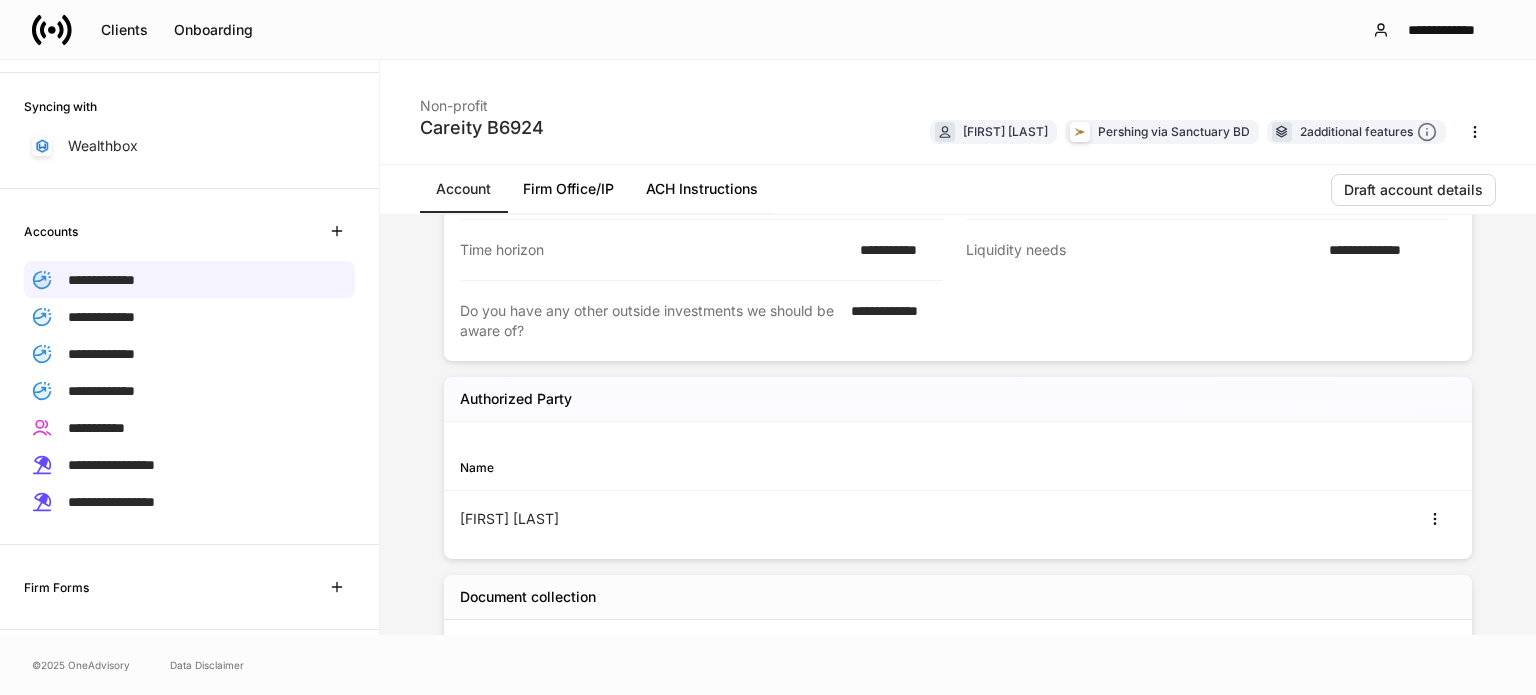 click on "[FIRST] [LAST]" at bounding box center (709, 519) 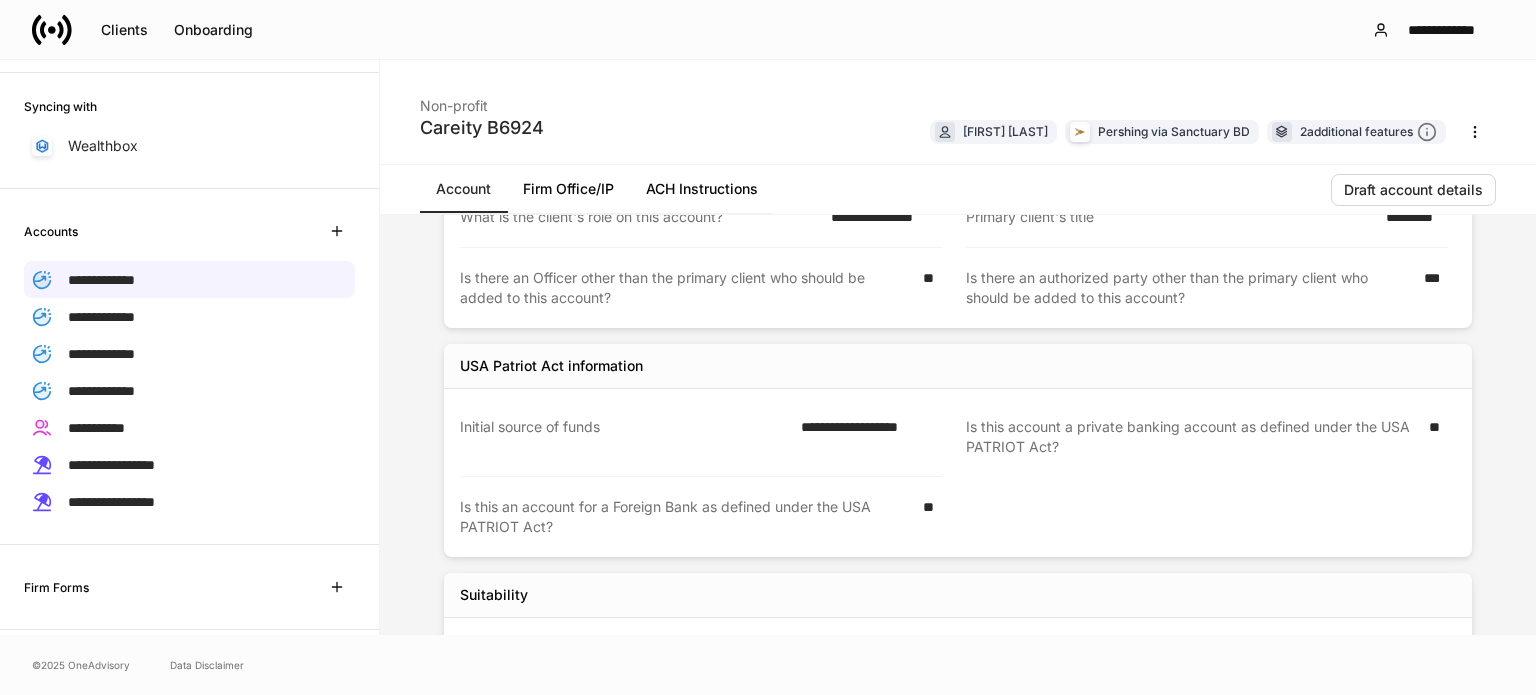 scroll, scrollTop: 1311, scrollLeft: 0, axis: vertical 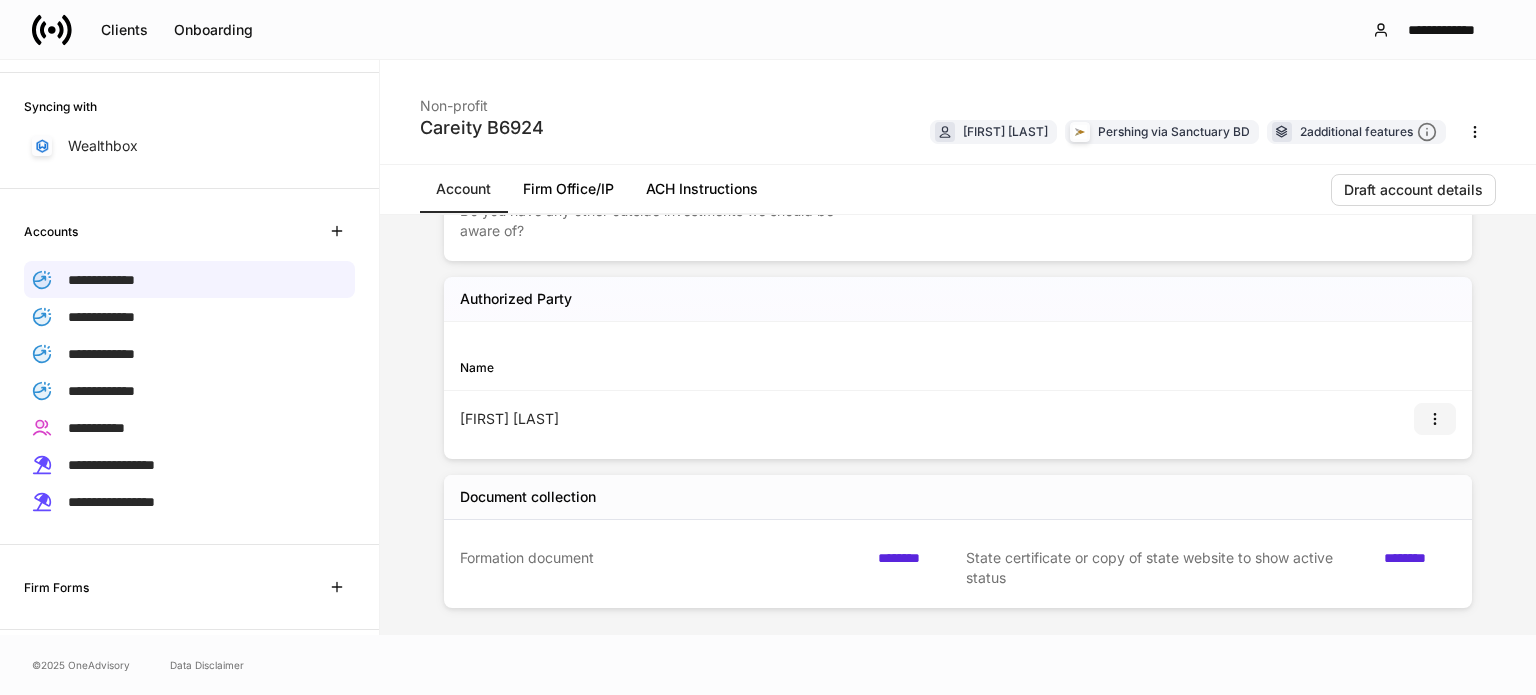 click at bounding box center (1435, 419) 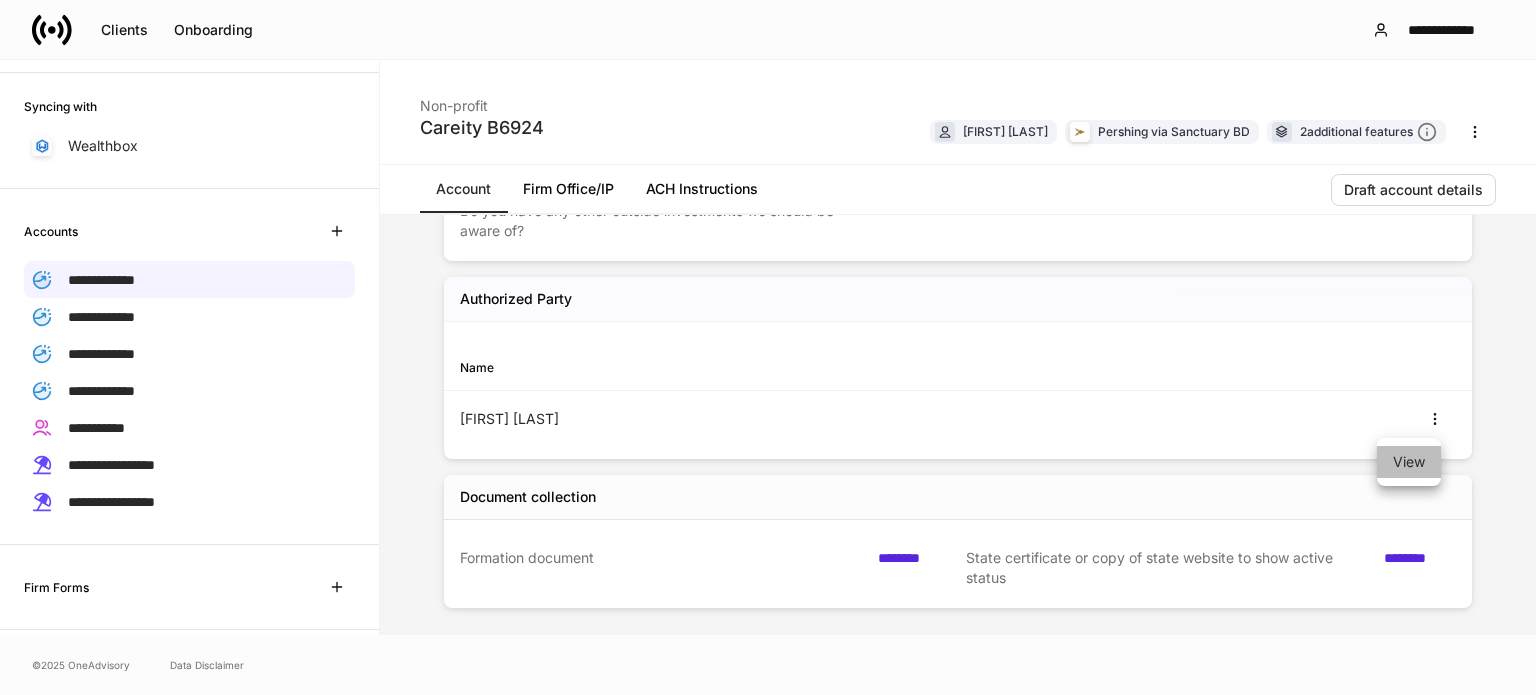click on "View" at bounding box center [1409, 462] 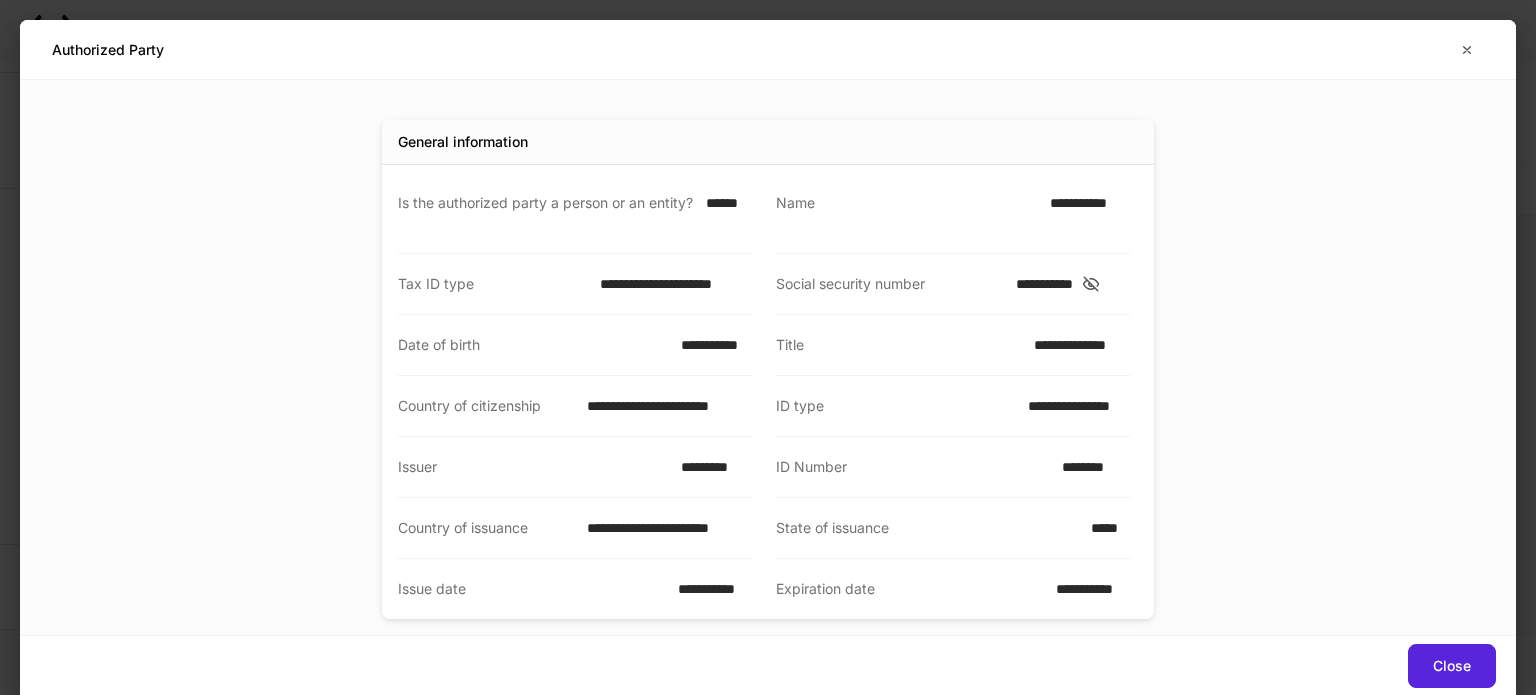scroll, scrollTop: 0, scrollLeft: 0, axis: both 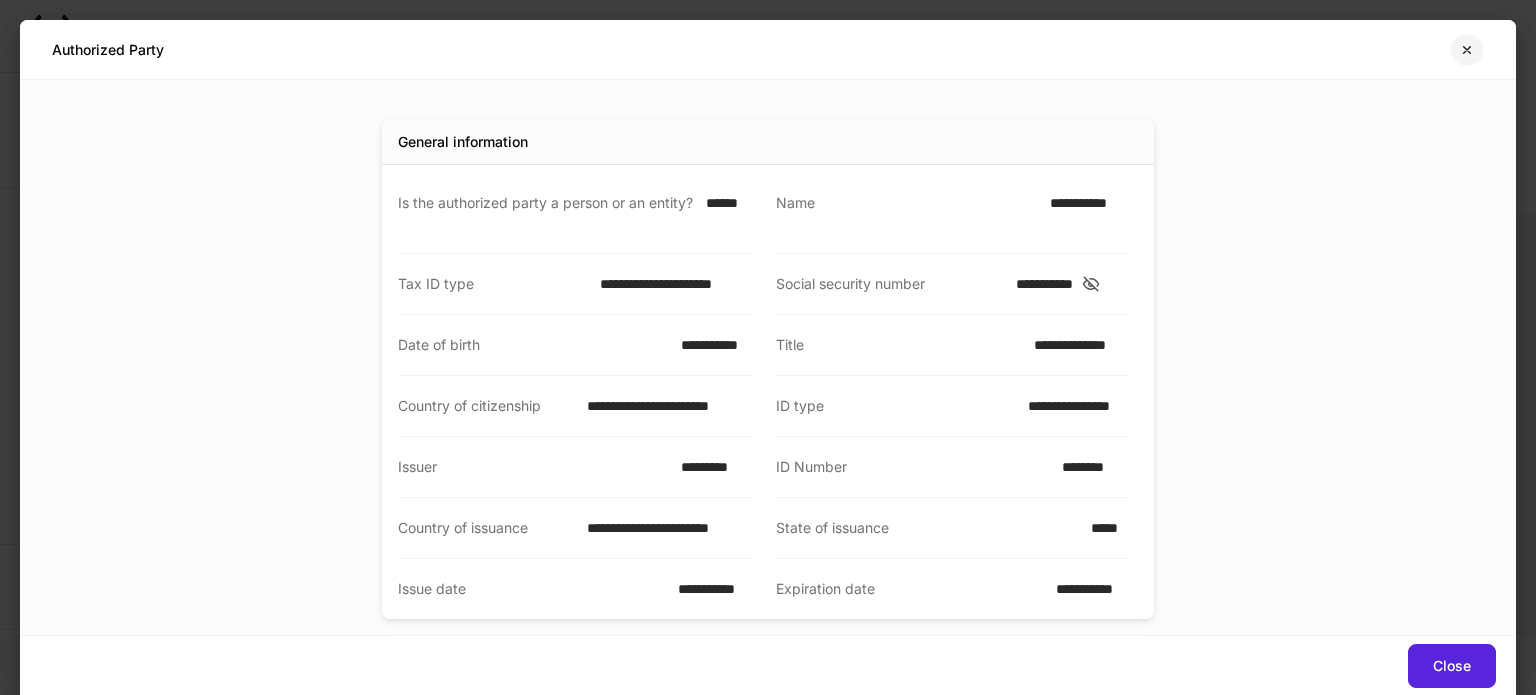 click 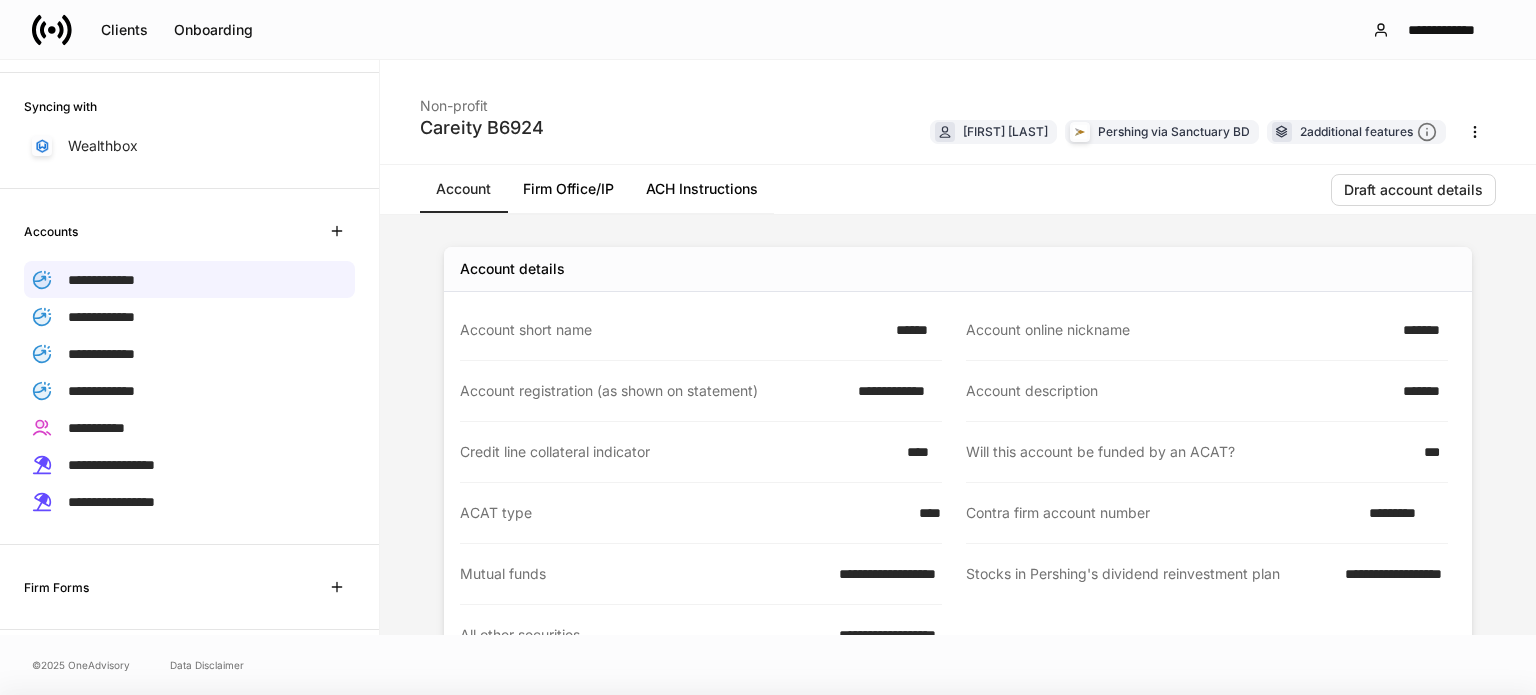 scroll, scrollTop: 1300, scrollLeft: 0, axis: vertical 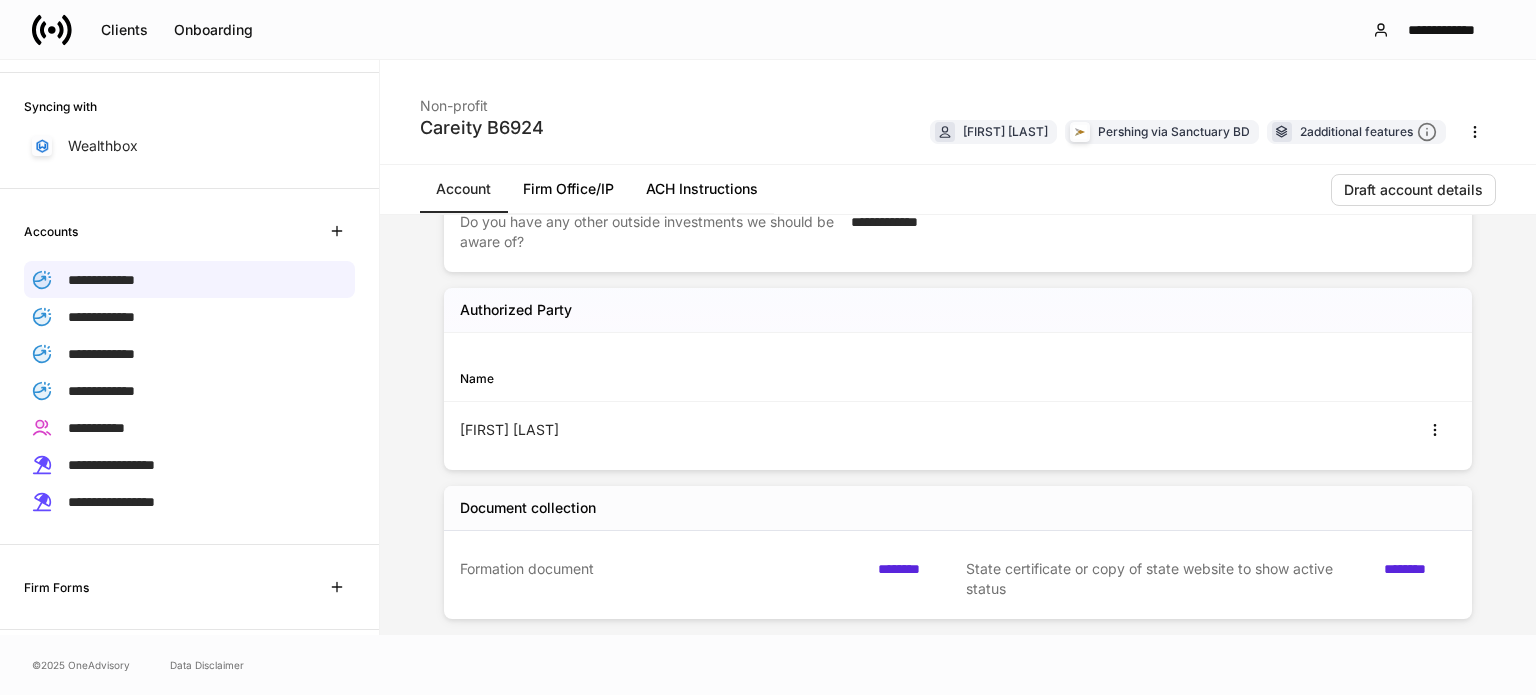 click 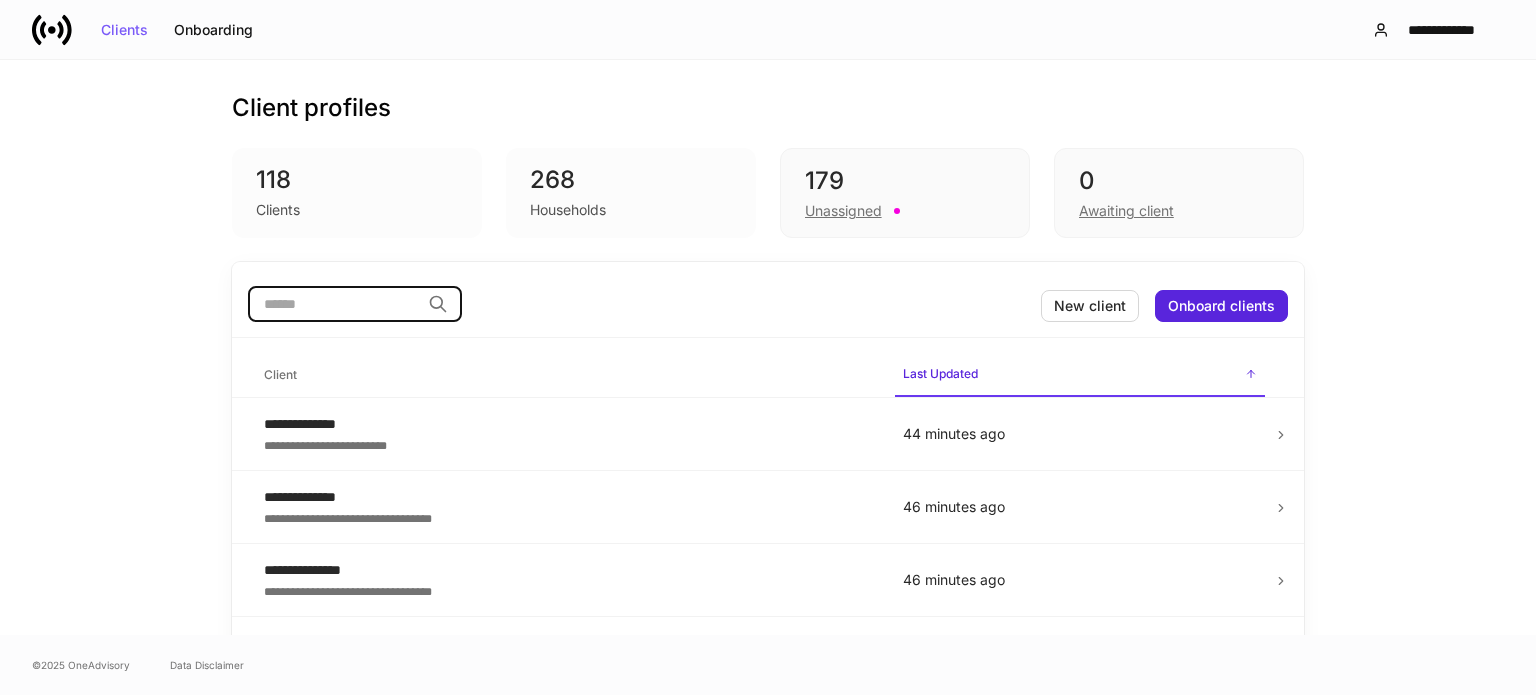 click at bounding box center (334, 304) 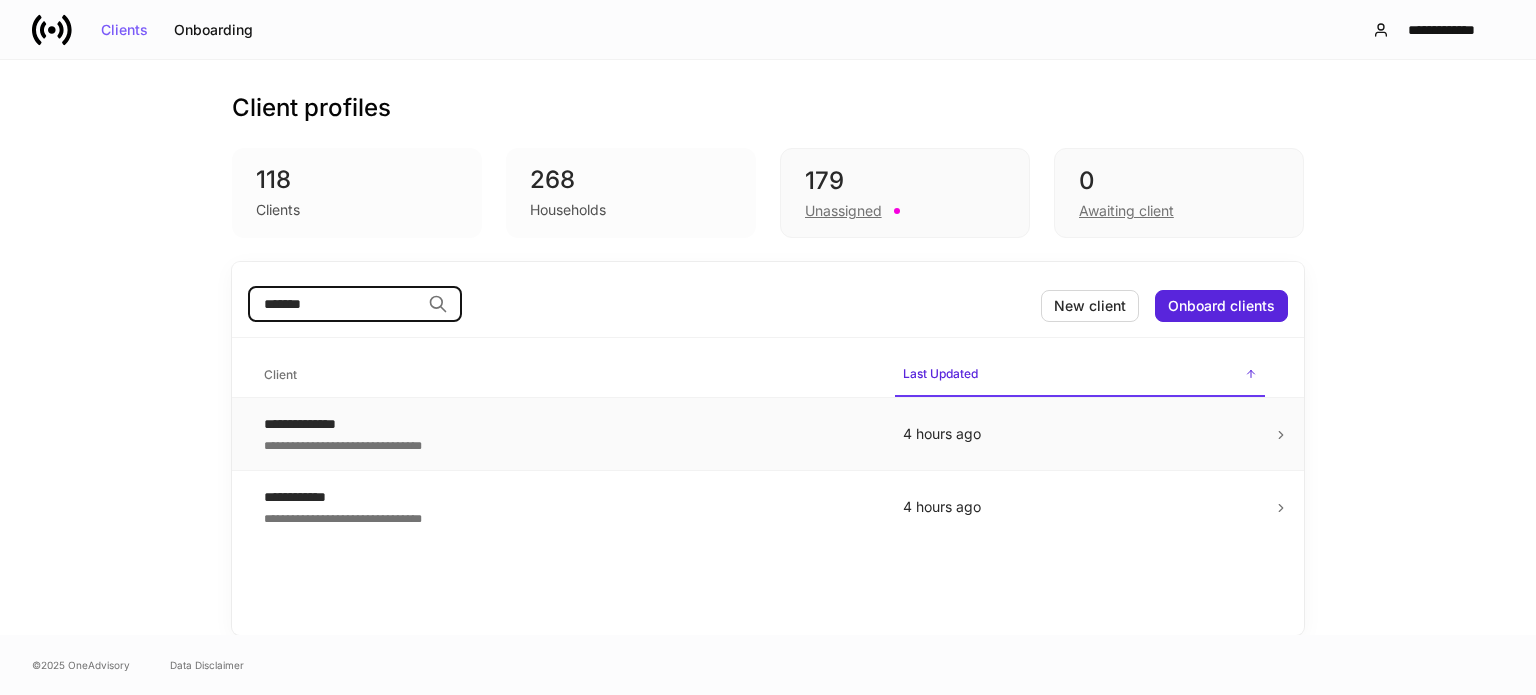 type on "*******" 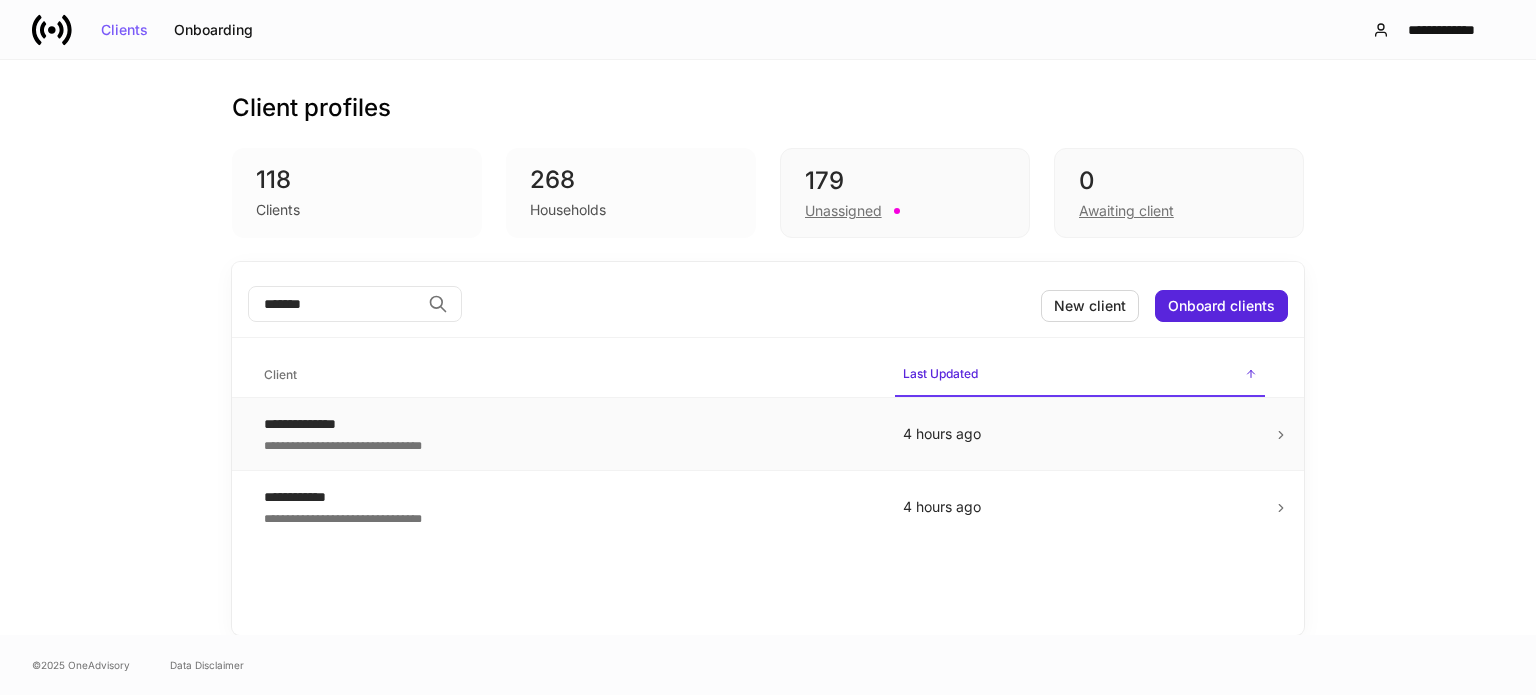 click on "**********" at bounding box center [567, 424] 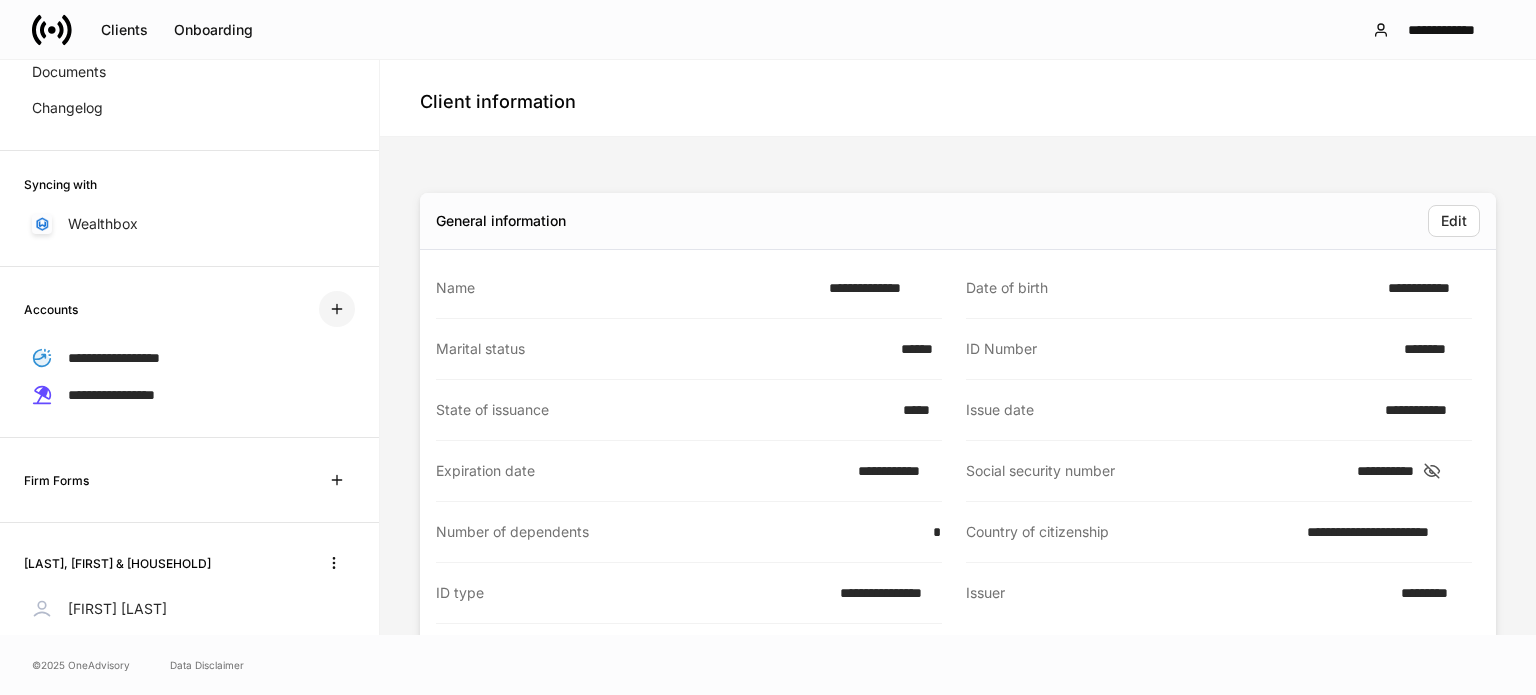 scroll, scrollTop: 200, scrollLeft: 0, axis: vertical 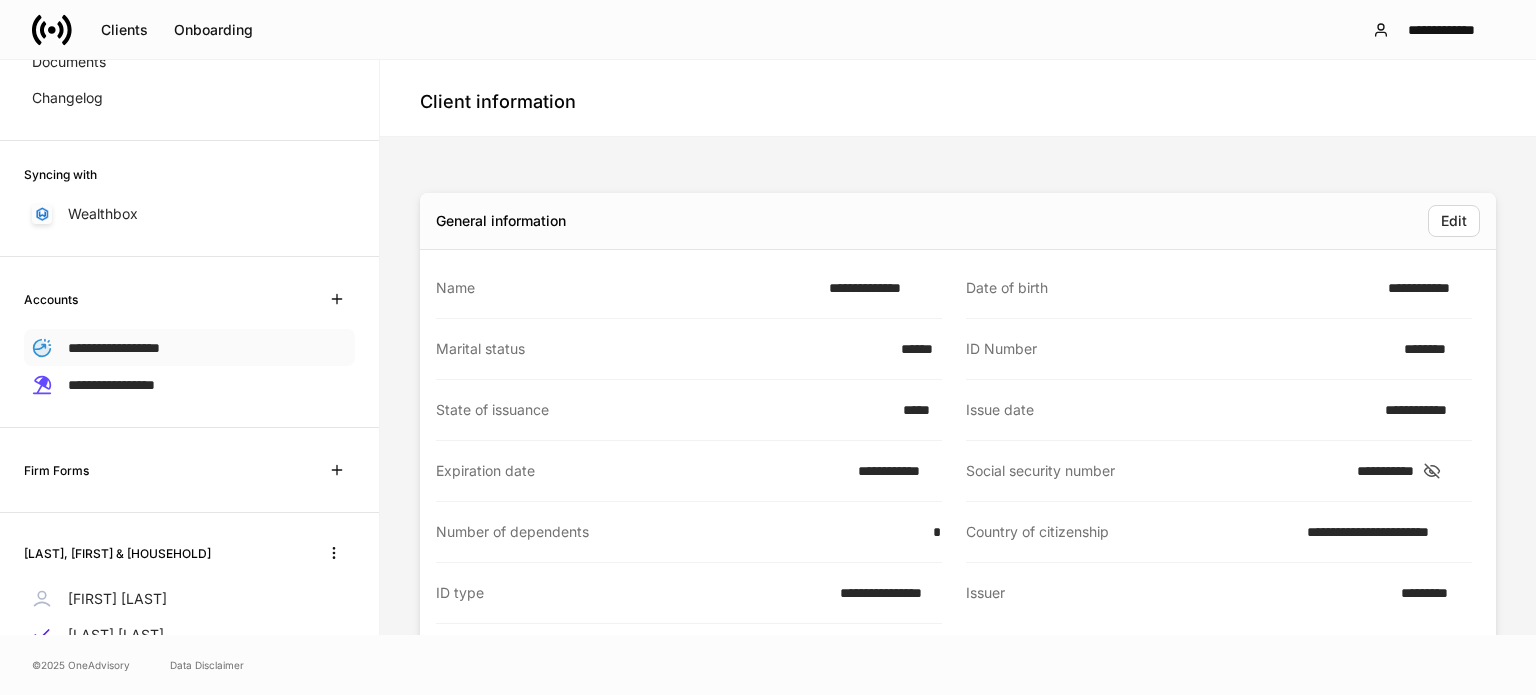click on "**********" at bounding box center (114, 348) 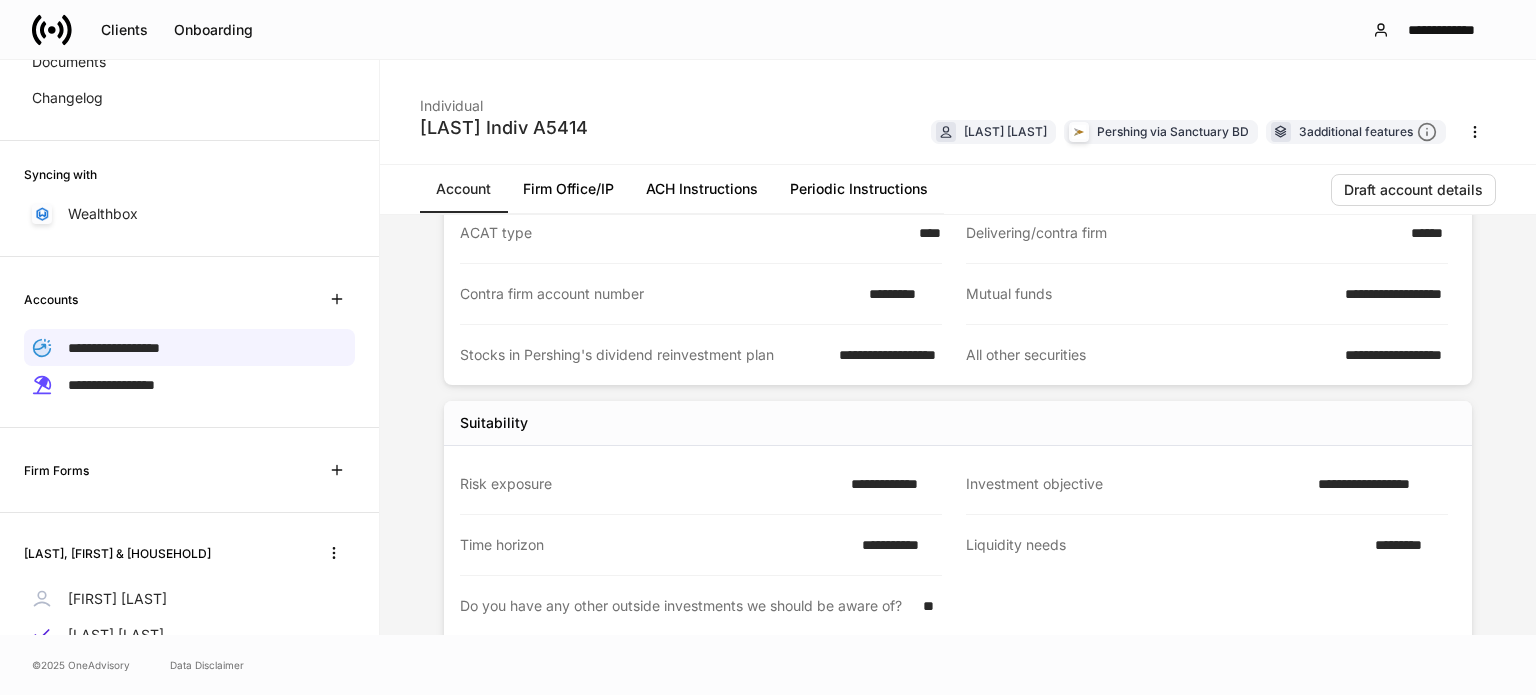 scroll, scrollTop: 579, scrollLeft: 0, axis: vertical 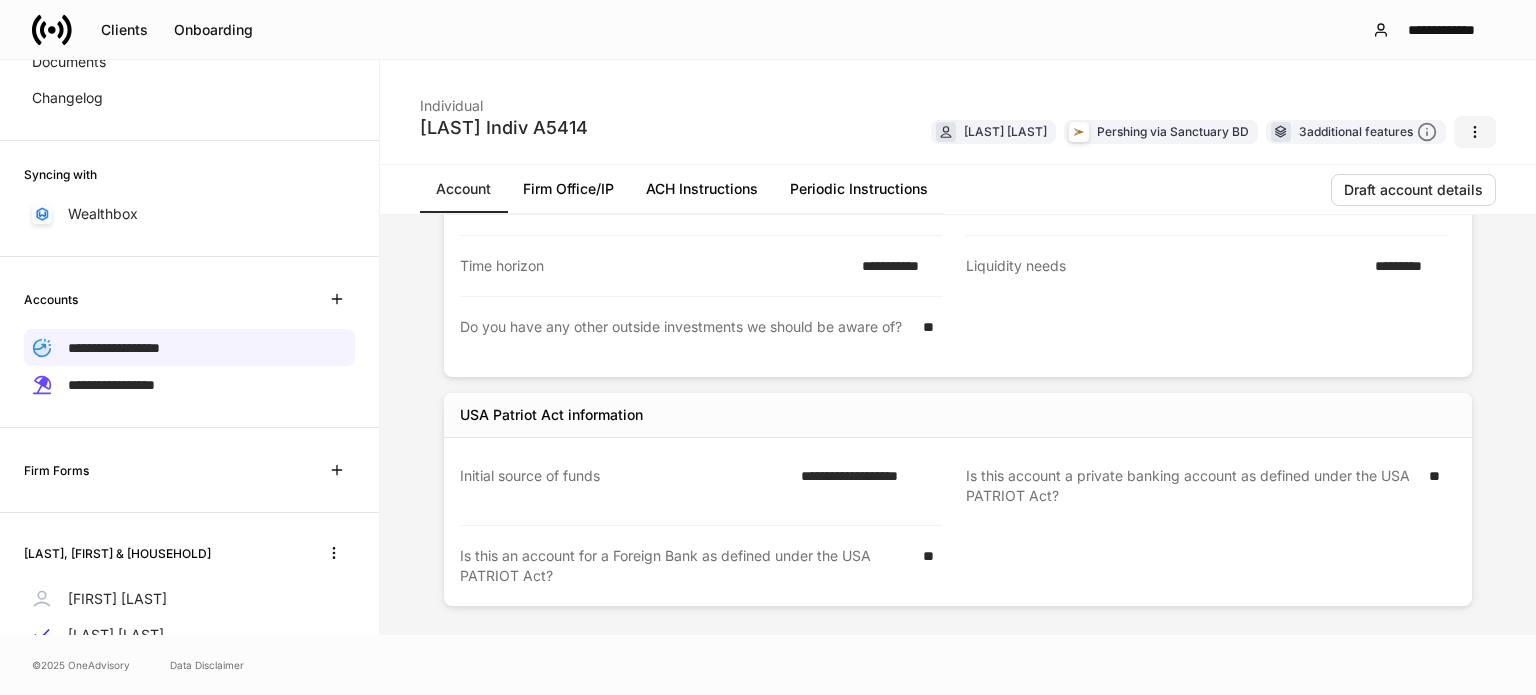 click 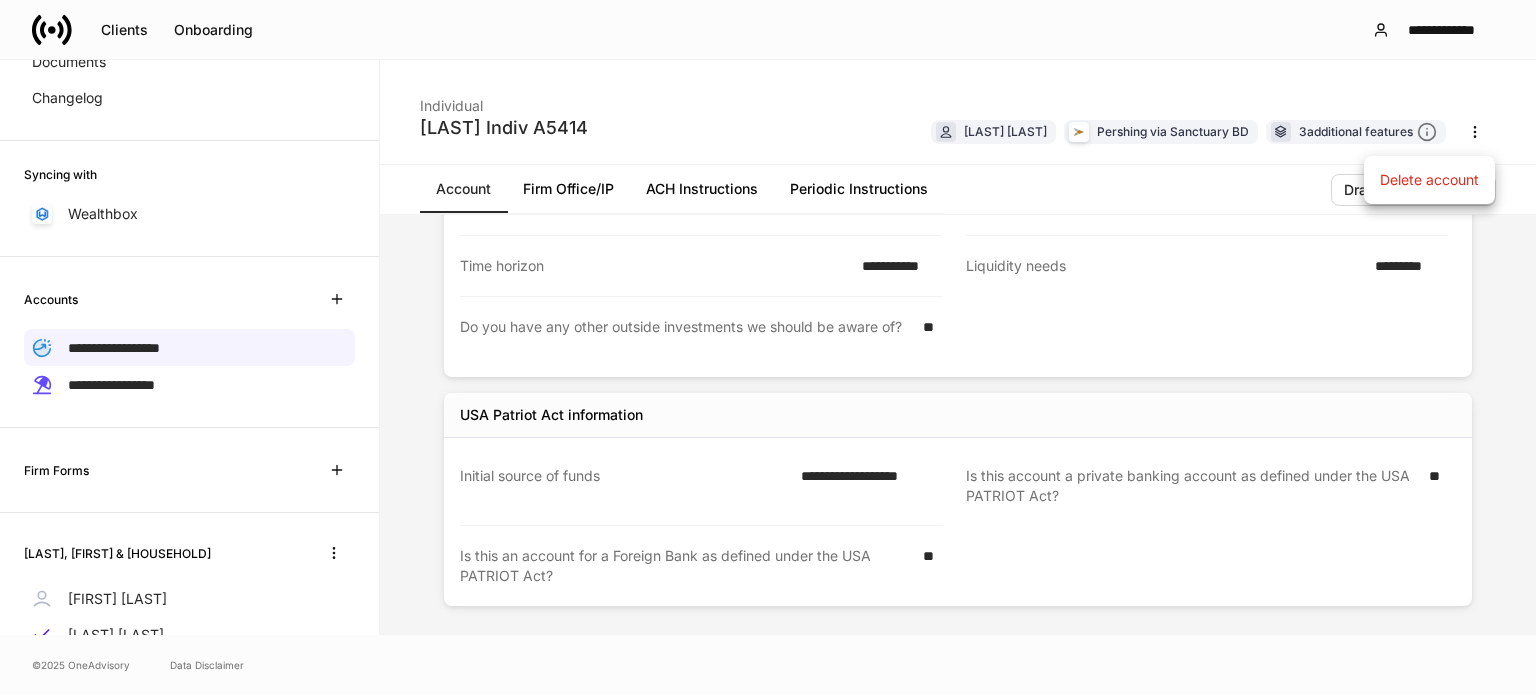 click at bounding box center (768, 347) 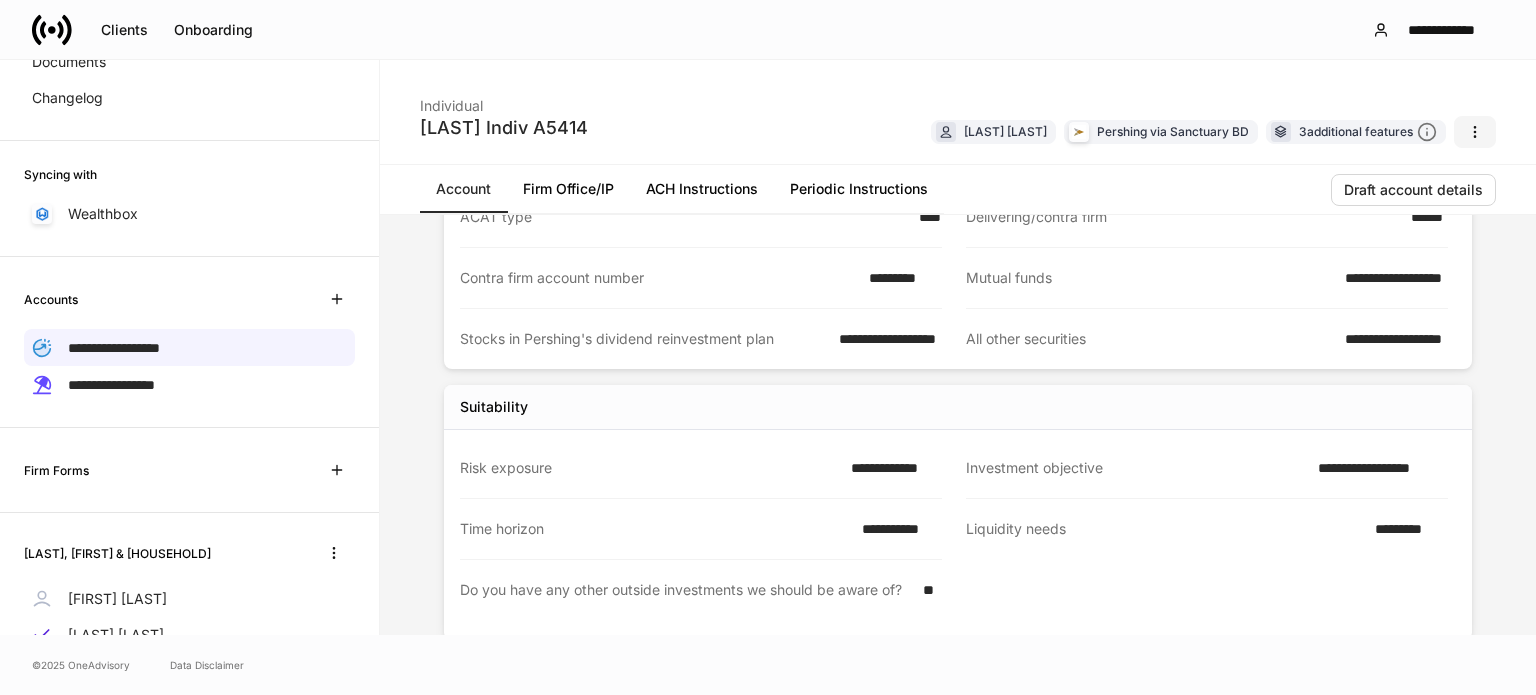 scroll, scrollTop: 0, scrollLeft: 0, axis: both 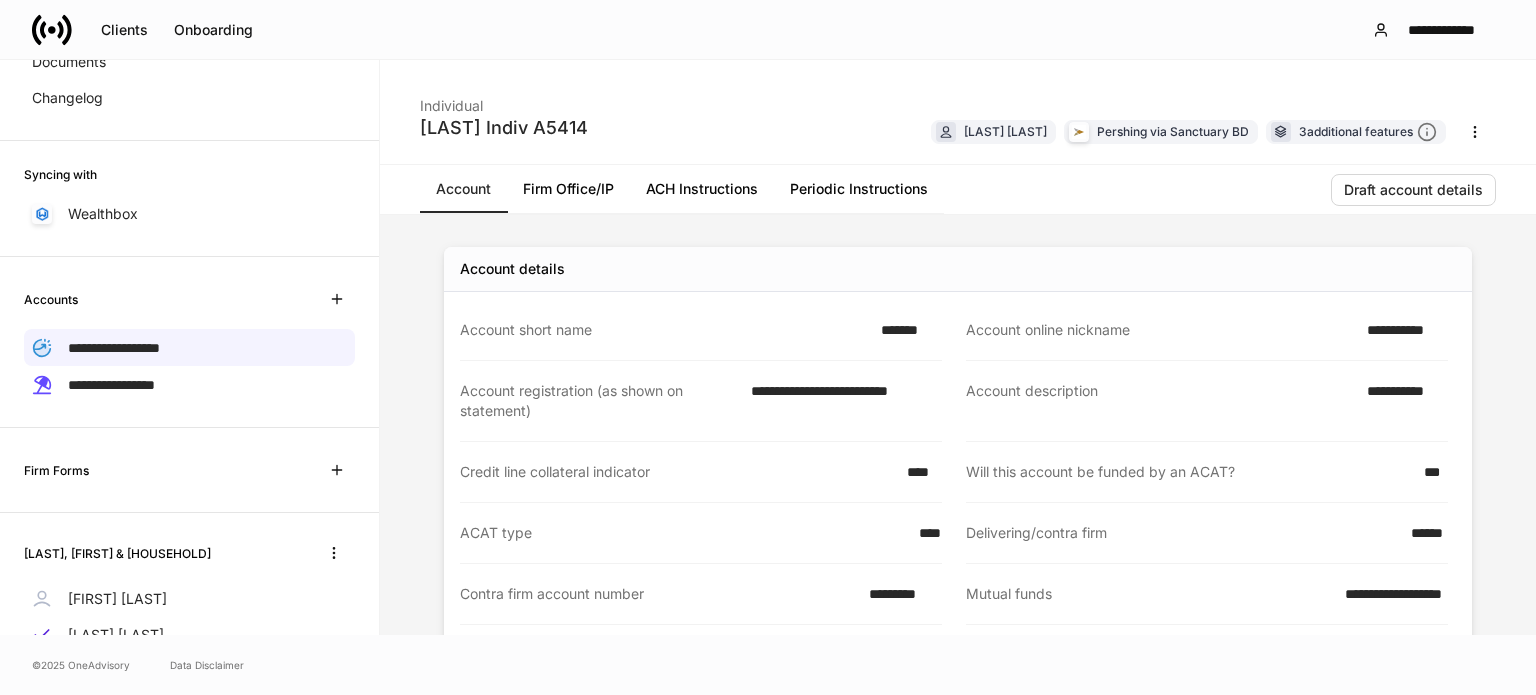 click on "Account short name *******" at bounding box center (701, 330) 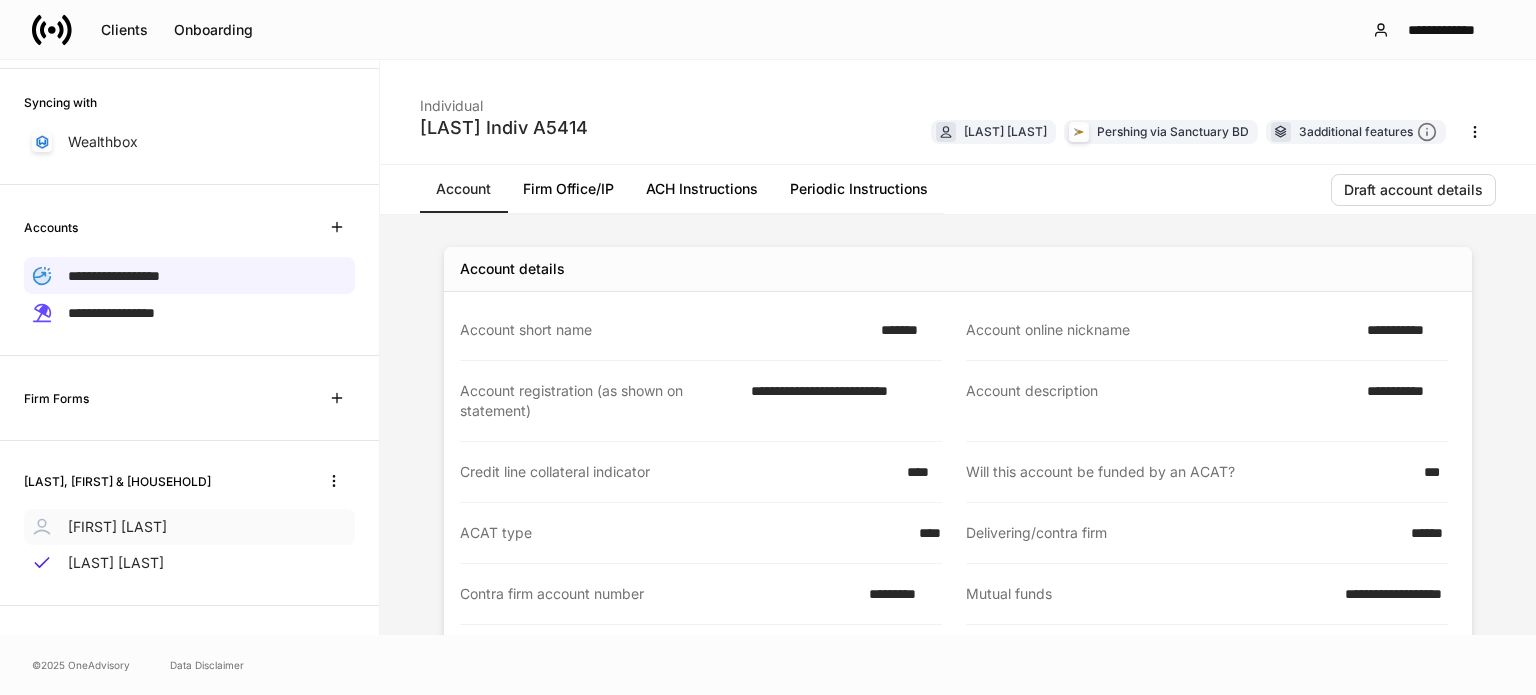 click on "Dana Sweeney" at bounding box center [117, 527] 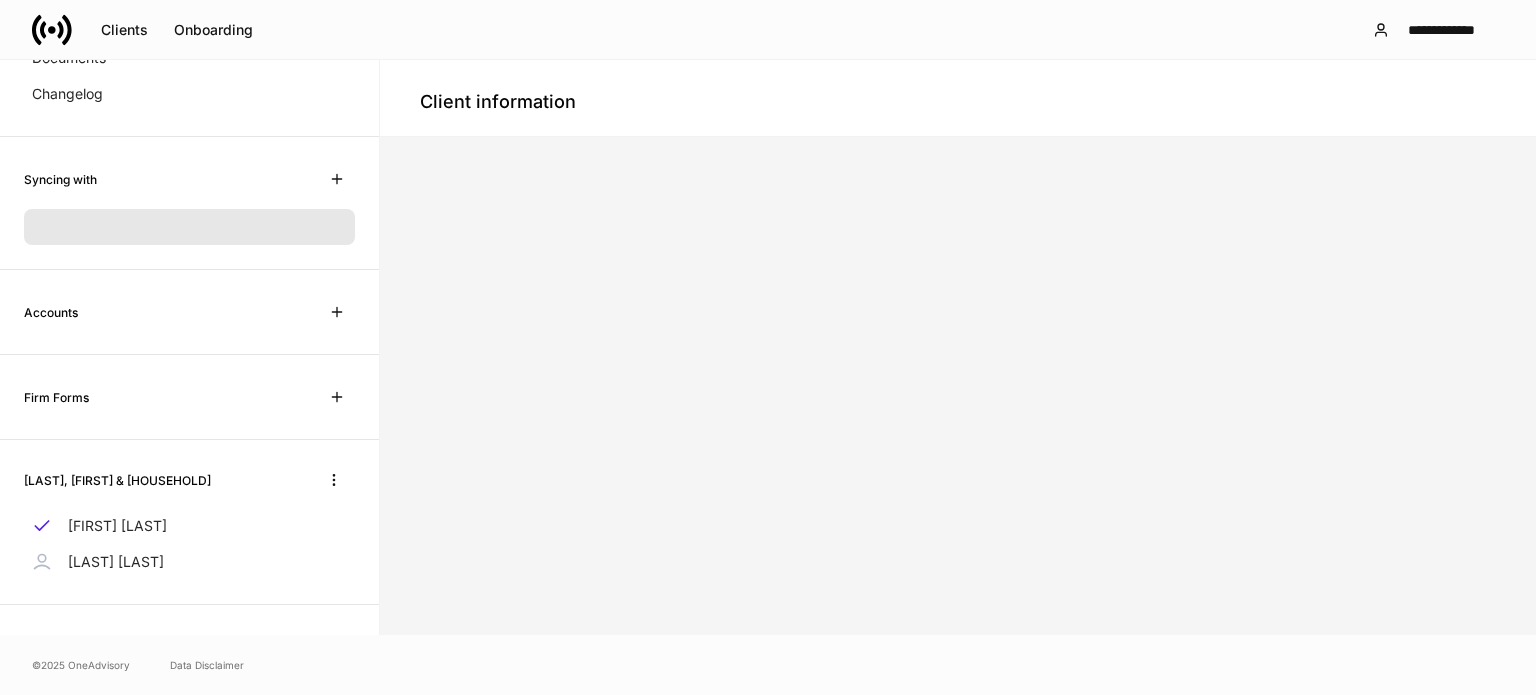scroll, scrollTop: 272, scrollLeft: 0, axis: vertical 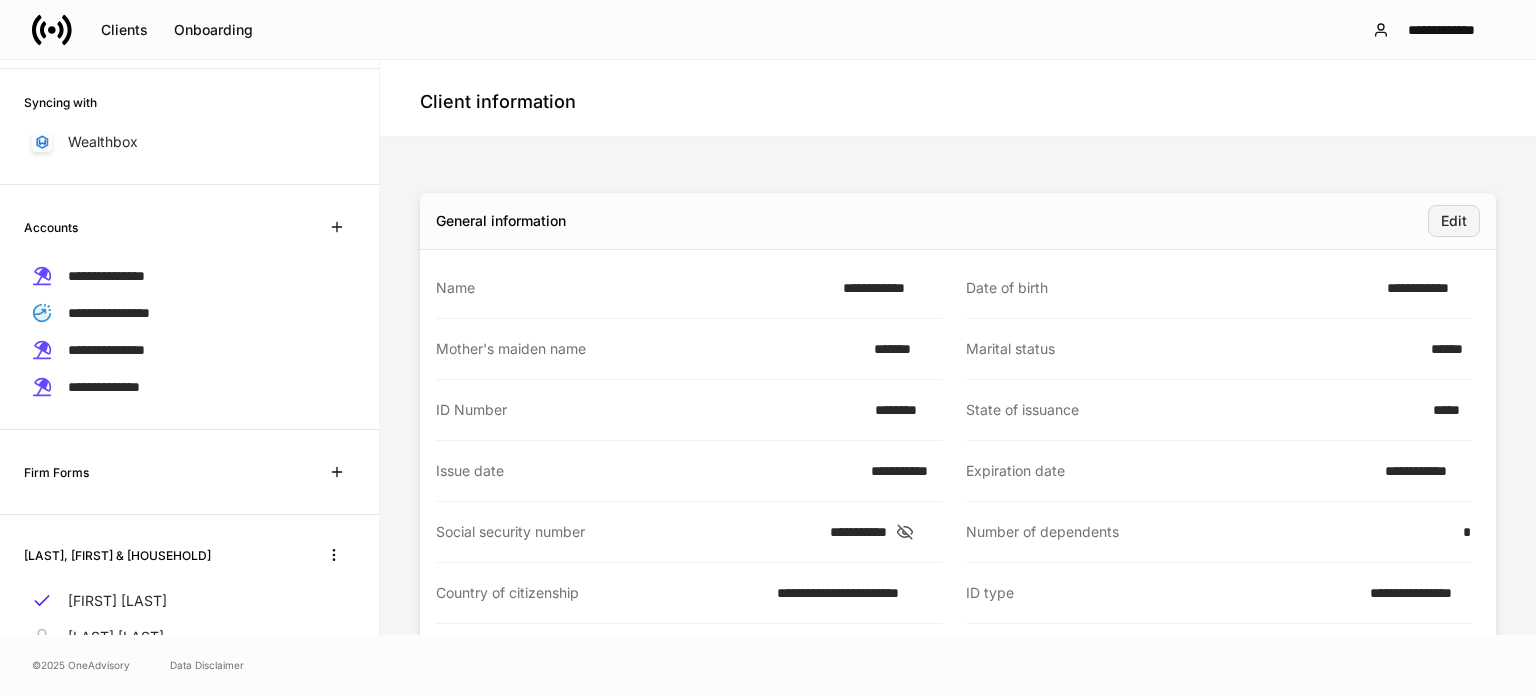 click on "Edit" at bounding box center (1454, 221) 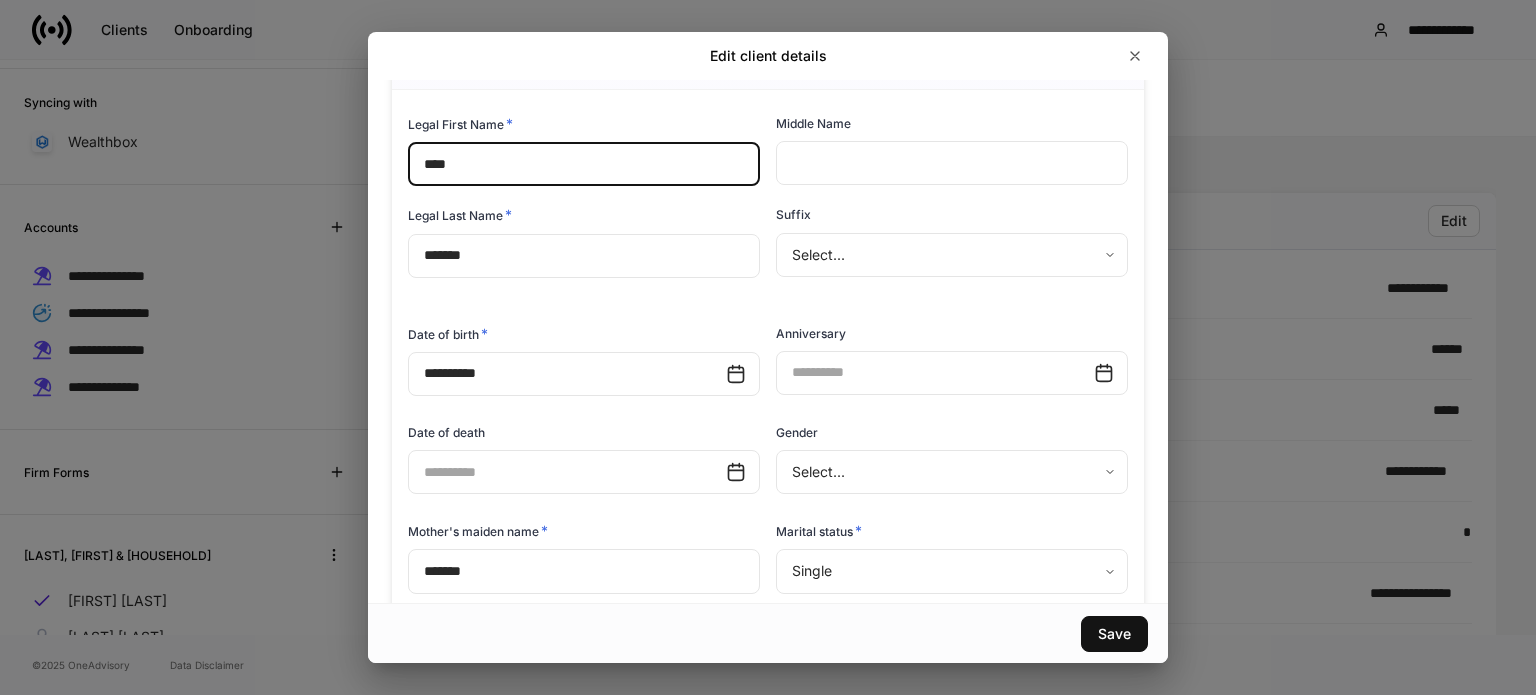 scroll, scrollTop: 0, scrollLeft: 0, axis: both 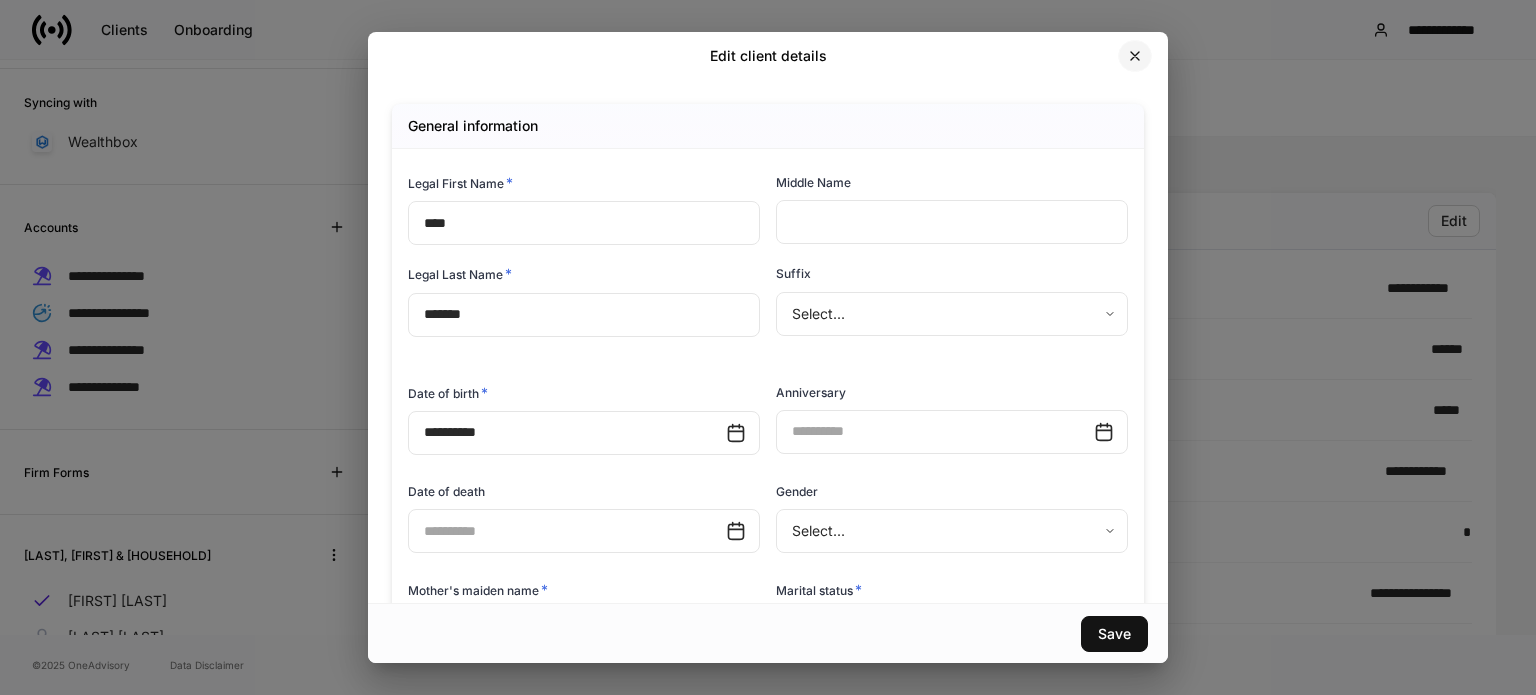 click 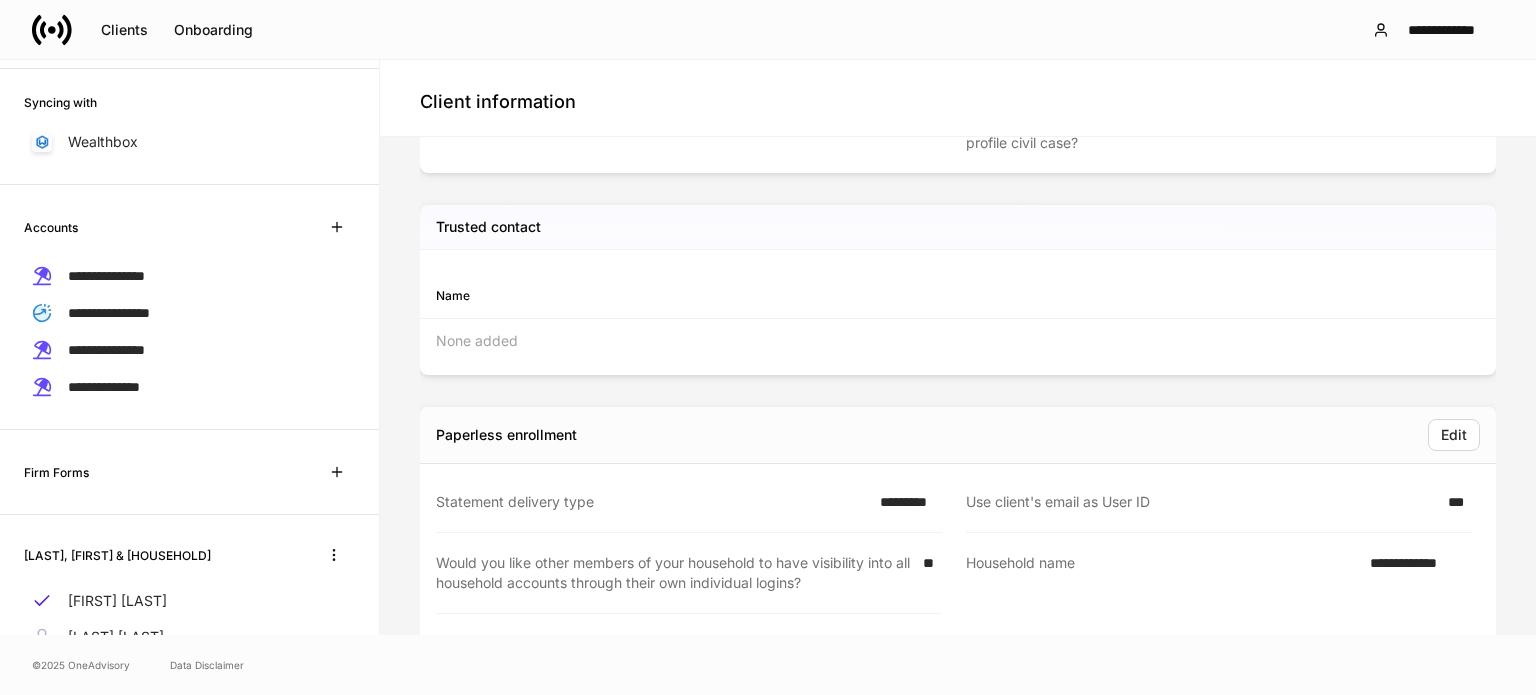 scroll, scrollTop: 3111, scrollLeft: 0, axis: vertical 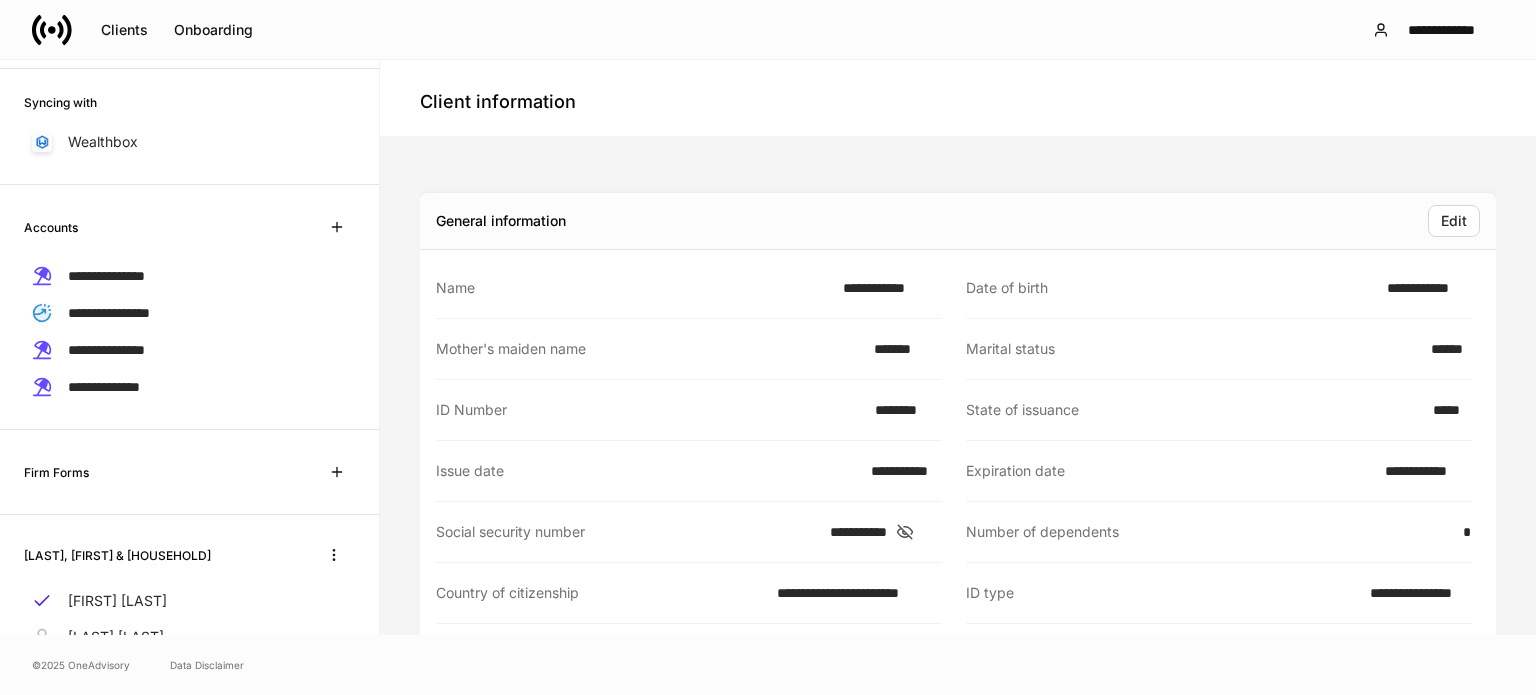 click 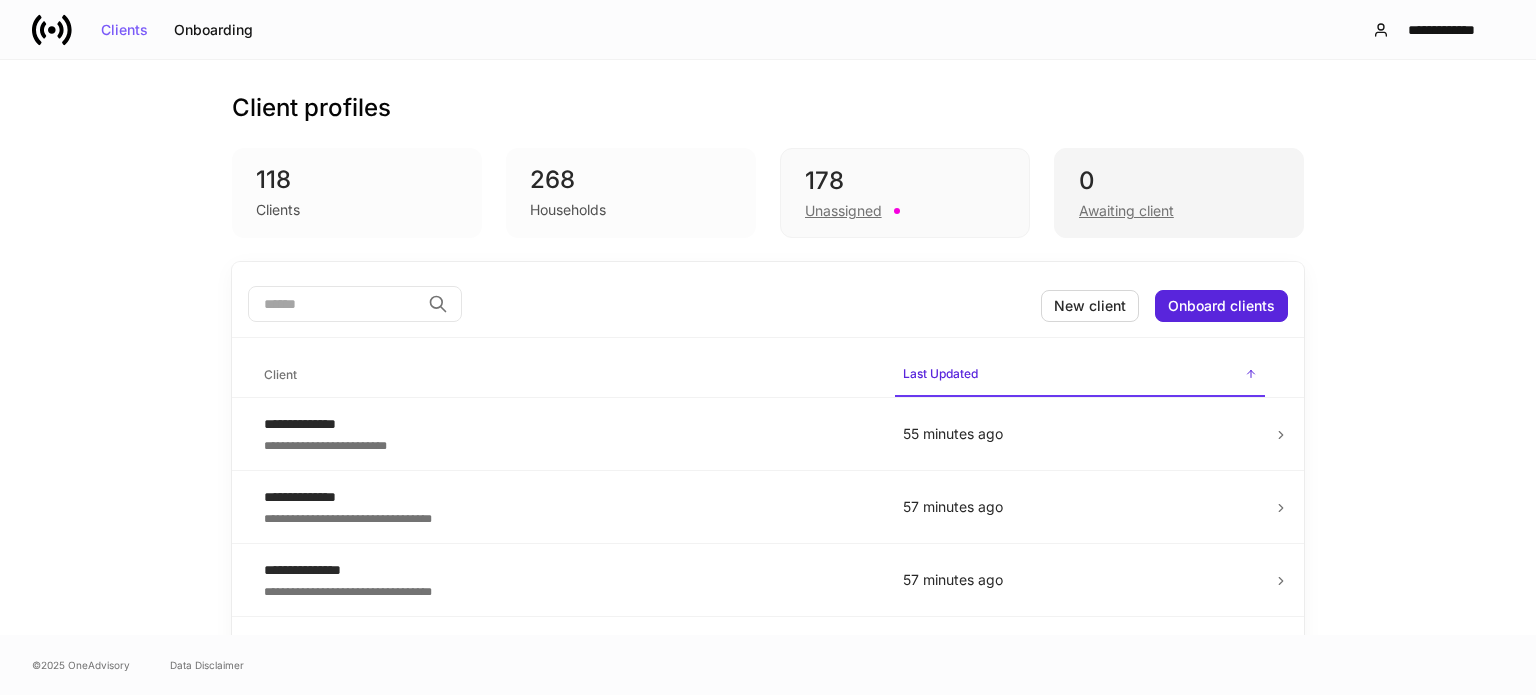 click on "0 Awaiting client" at bounding box center [1179, 193] 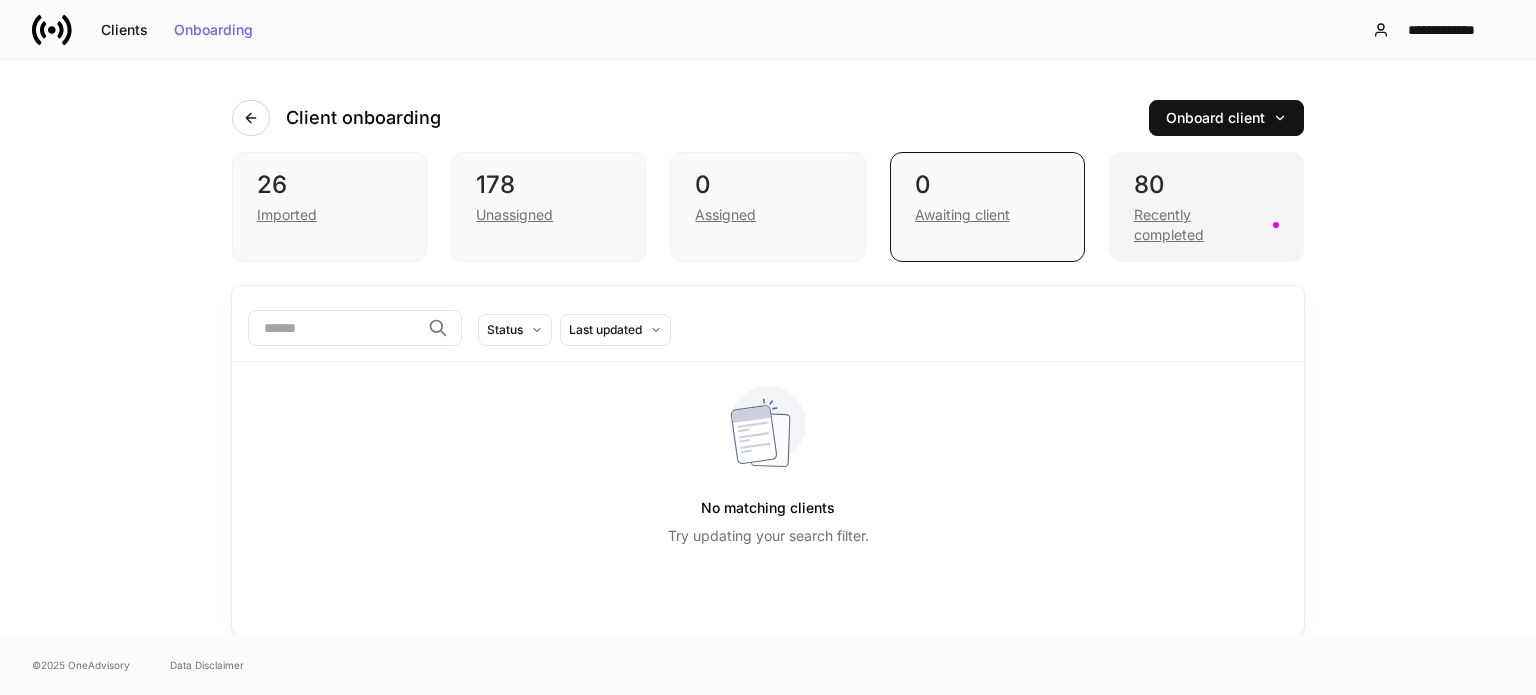 click on "Recently completed" at bounding box center (1197, 225) 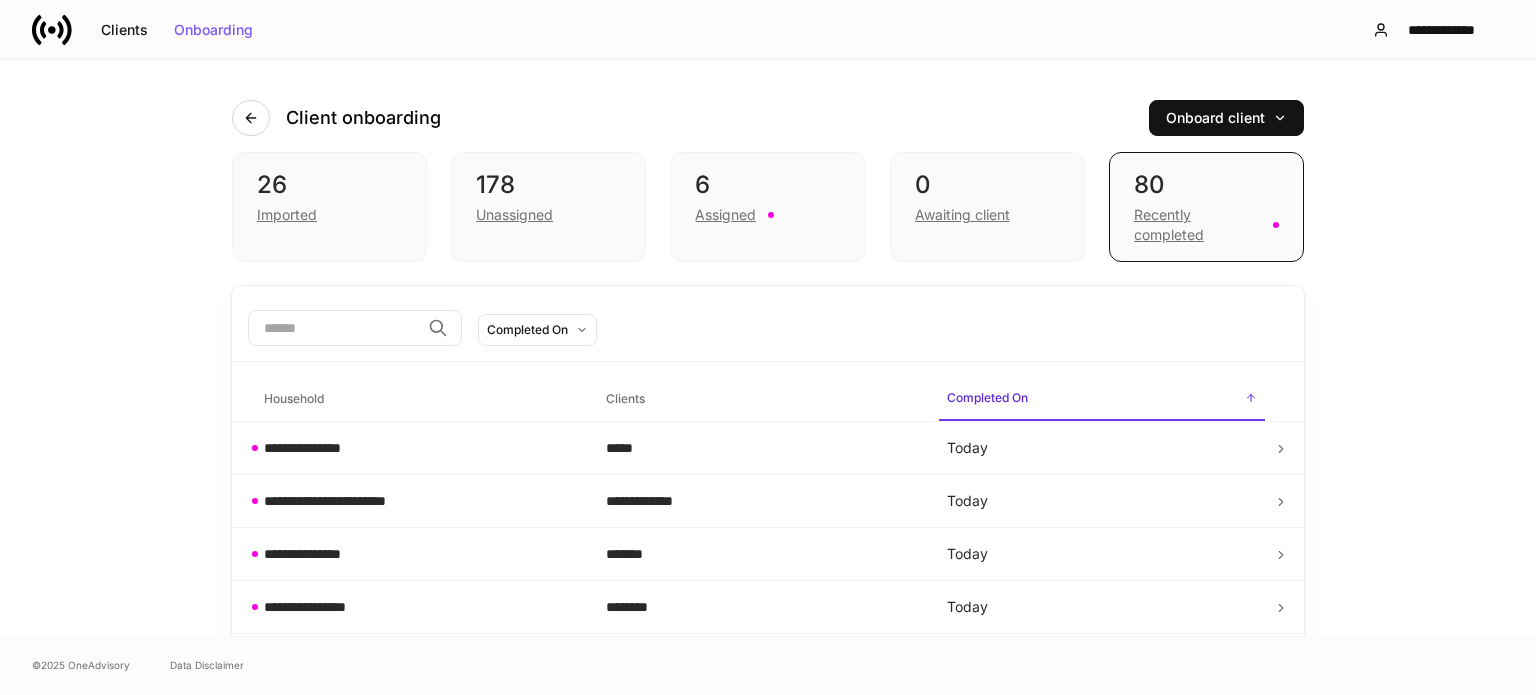 click at bounding box center [334, 328] 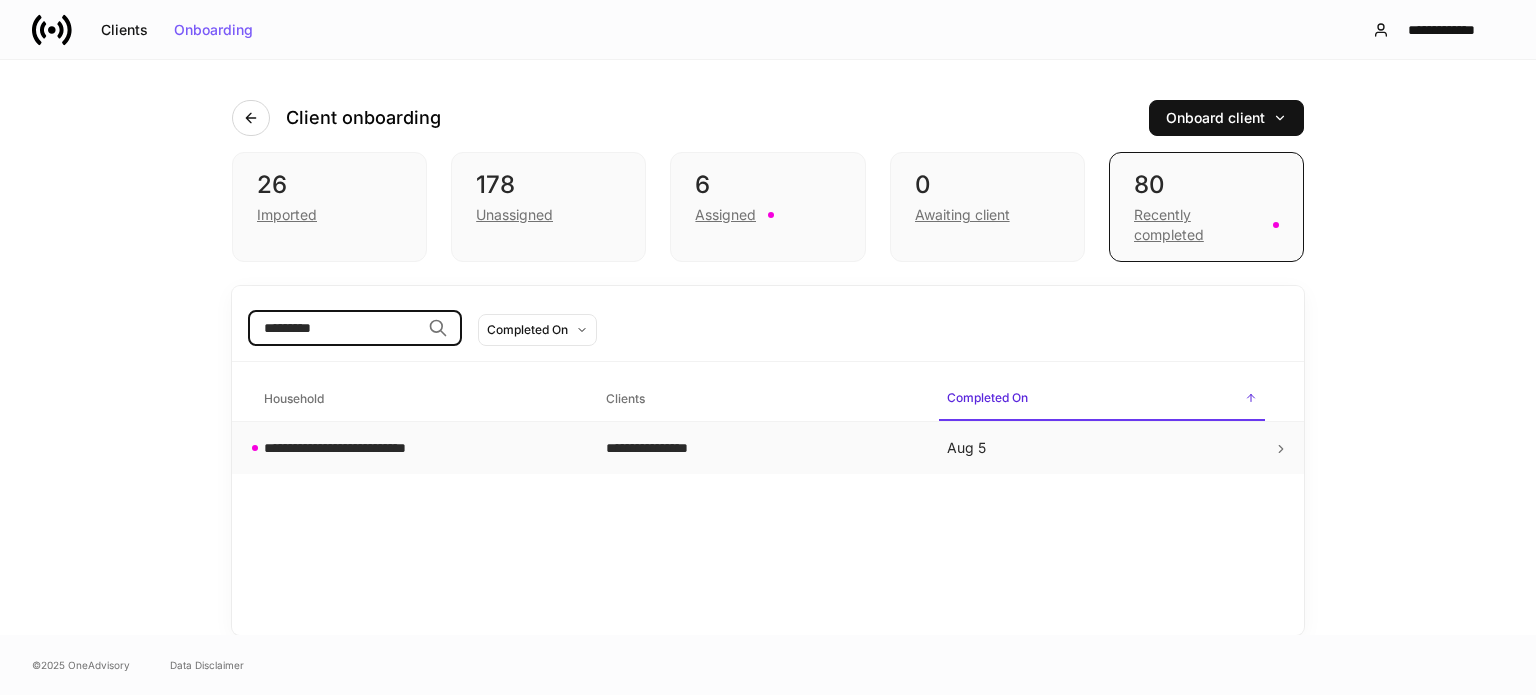 type on "*********" 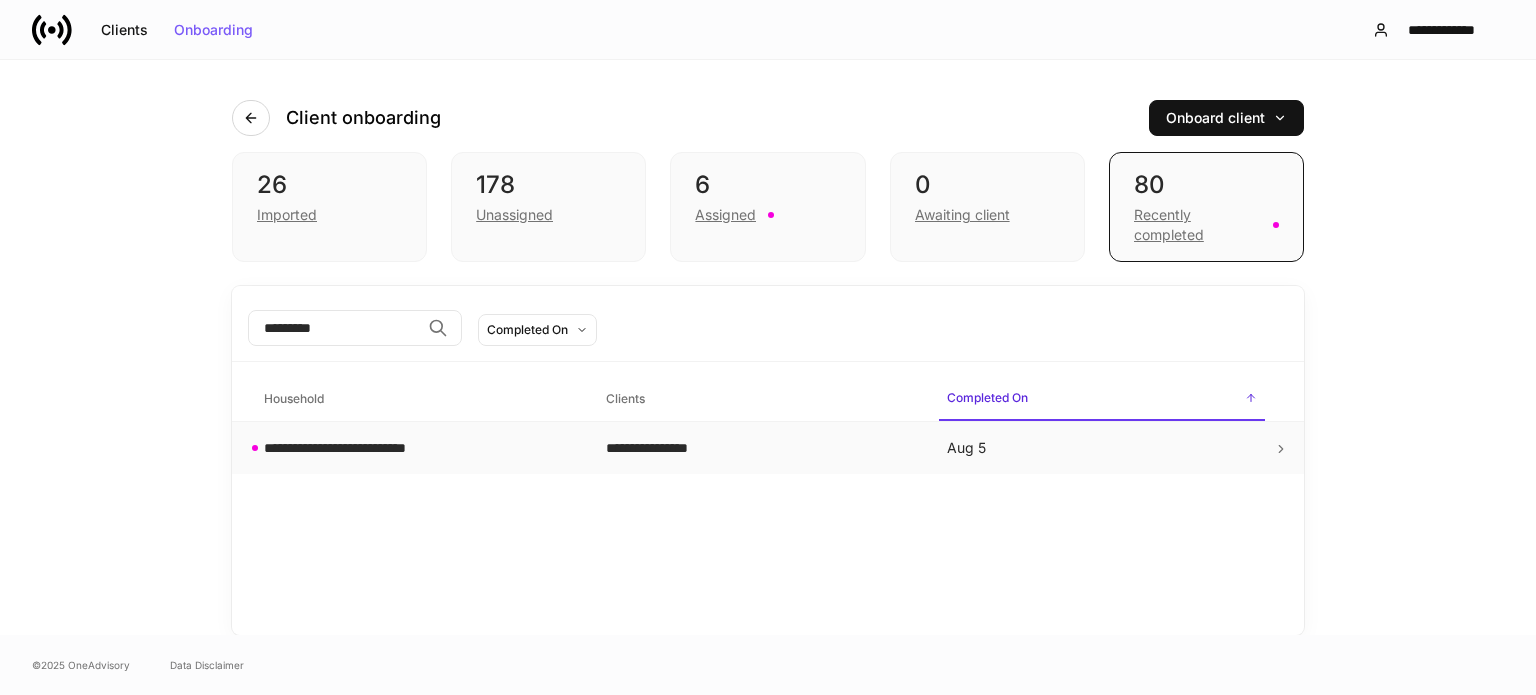 click on "**********" at bounding box center [356, 448] 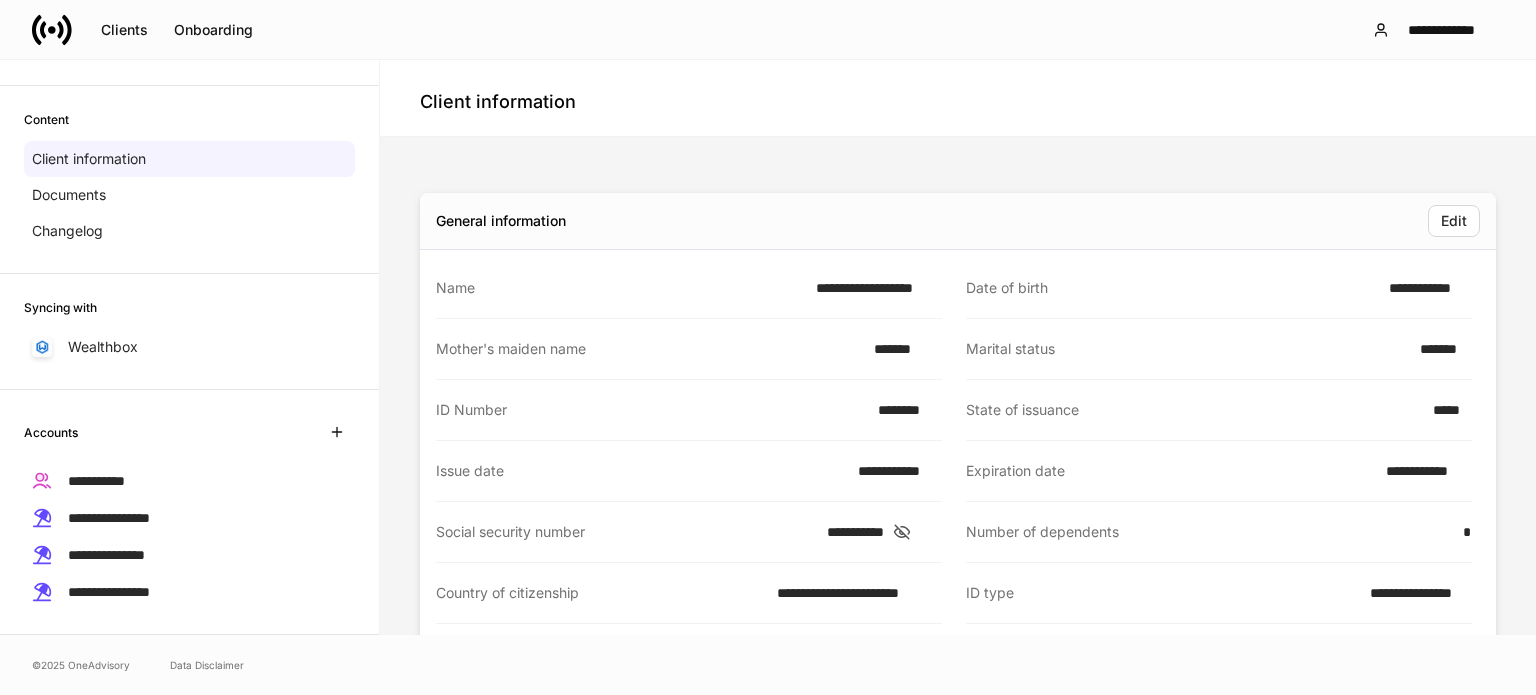 scroll, scrollTop: 44, scrollLeft: 0, axis: vertical 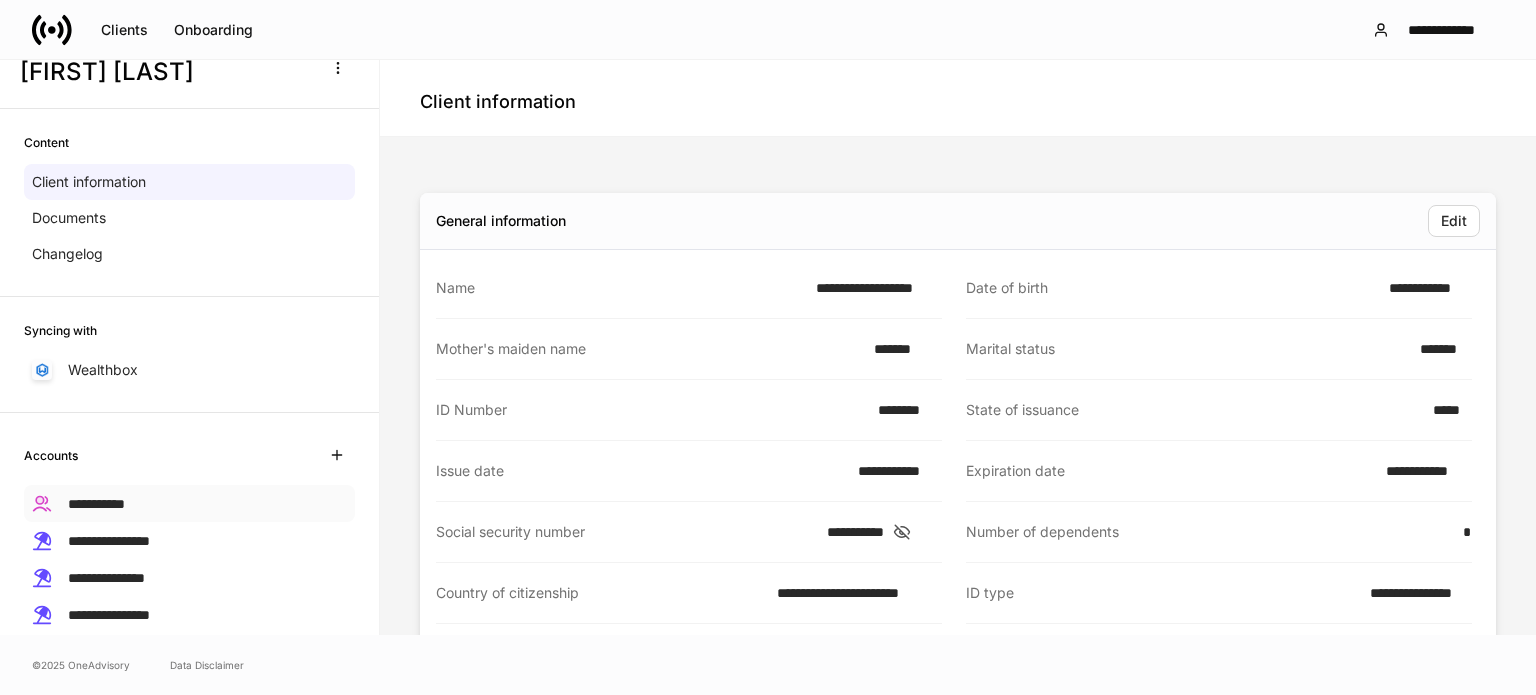 click on "**********" at bounding box center [189, 503] 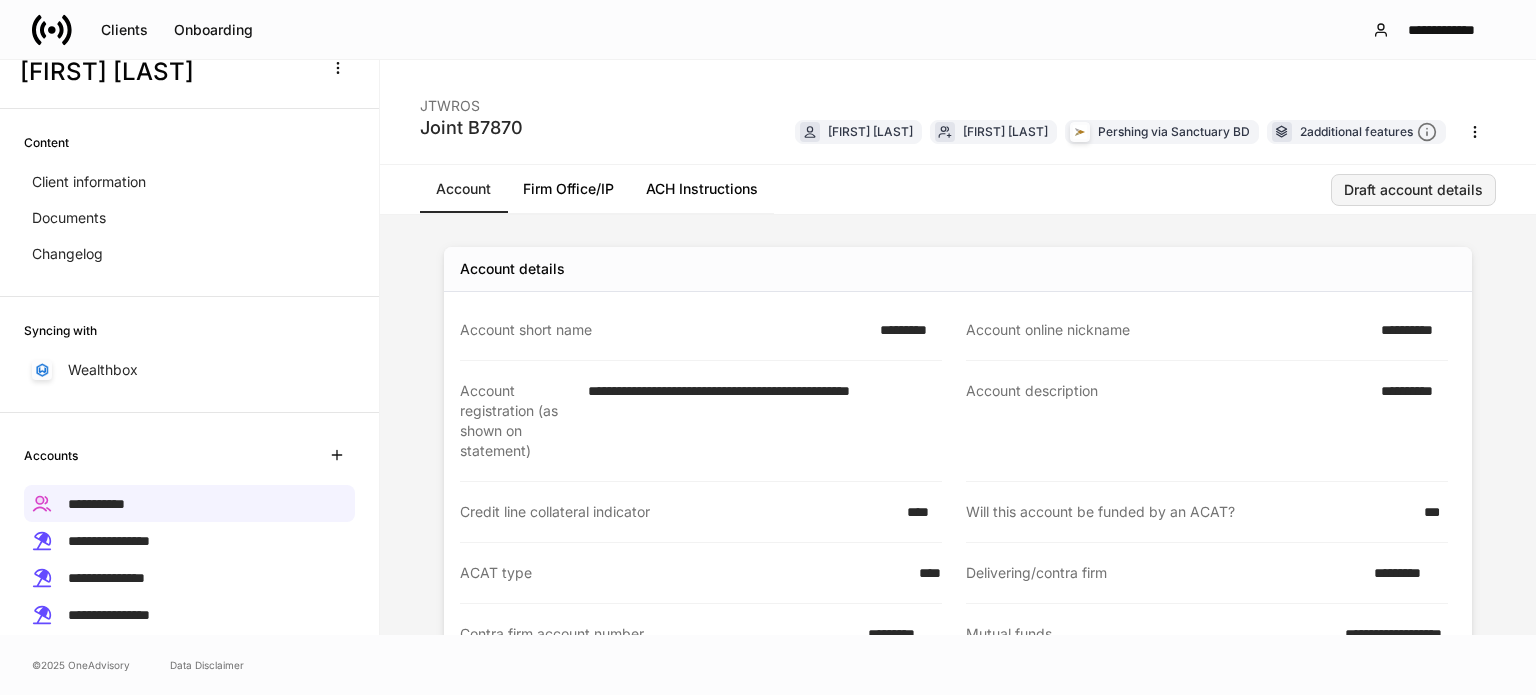 click on "Draft account details" at bounding box center [1413, 190] 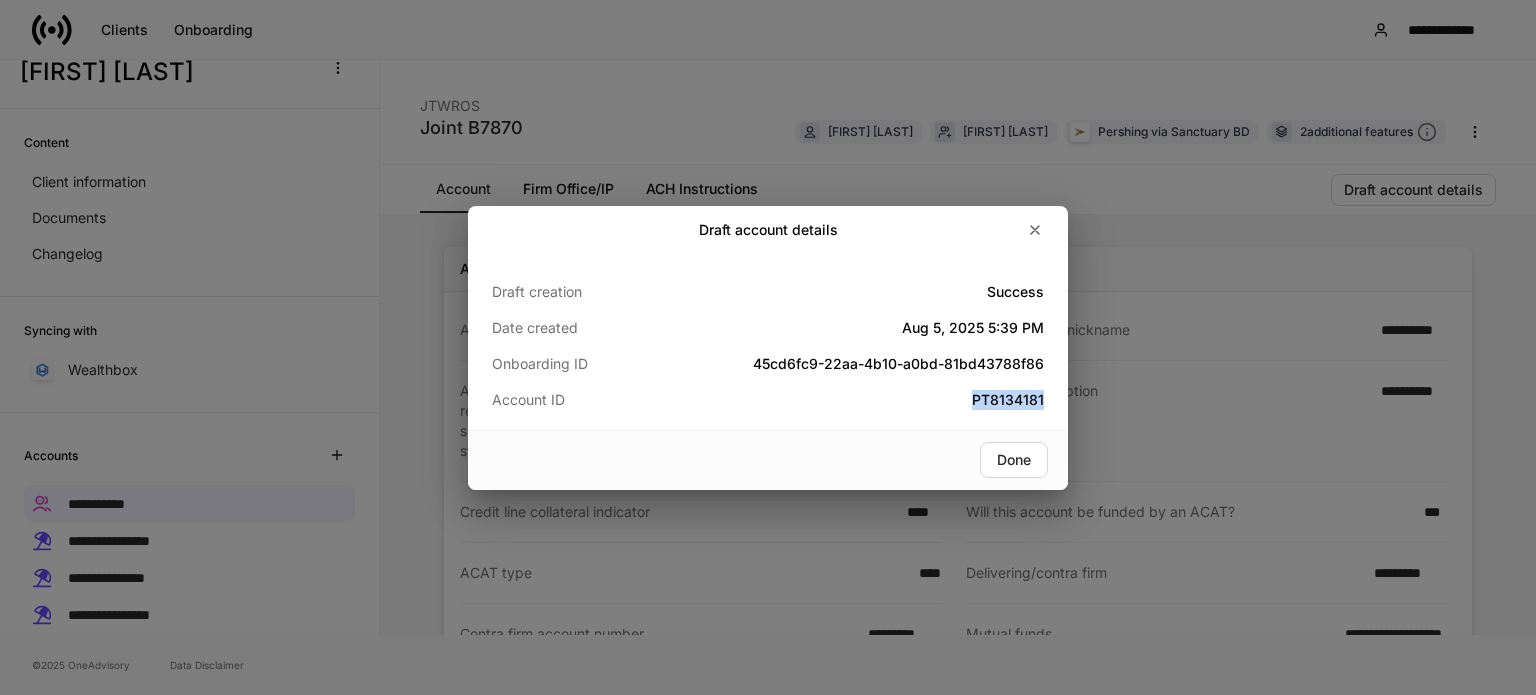 drag, startPoint x: 1060, startPoint y: 399, endPoint x: 962, endPoint y: 401, distance: 98.02041 